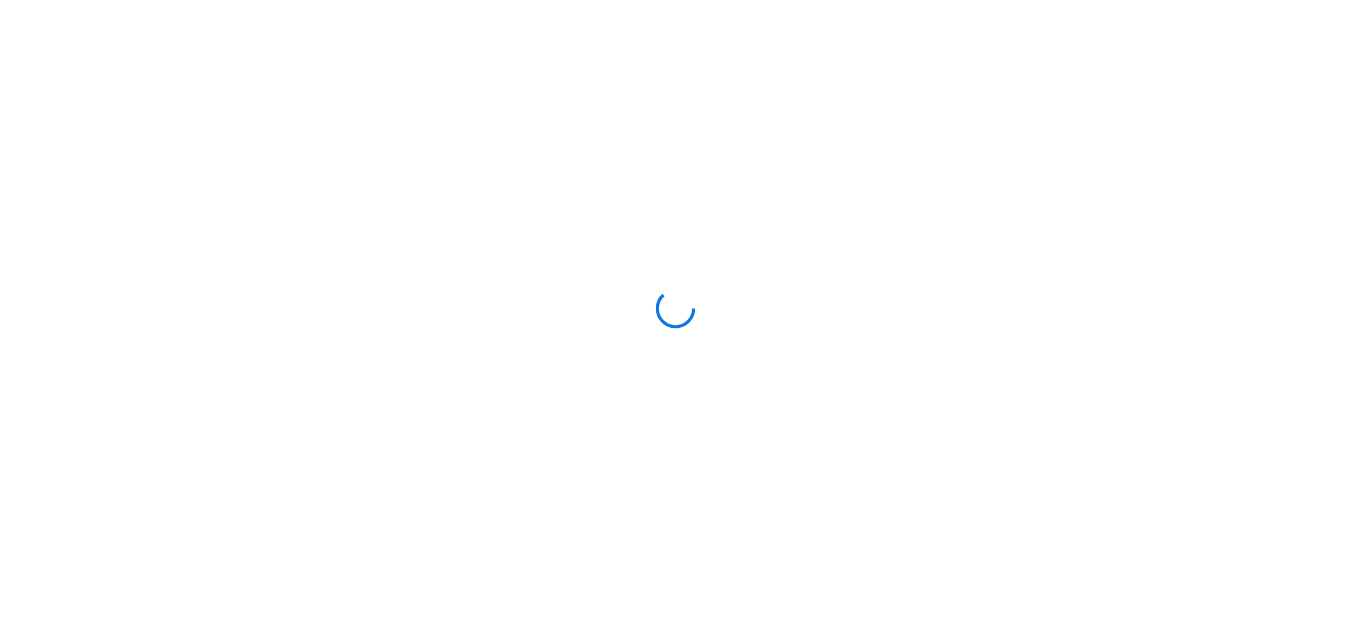 scroll, scrollTop: 0, scrollLeft: 0, axis: both 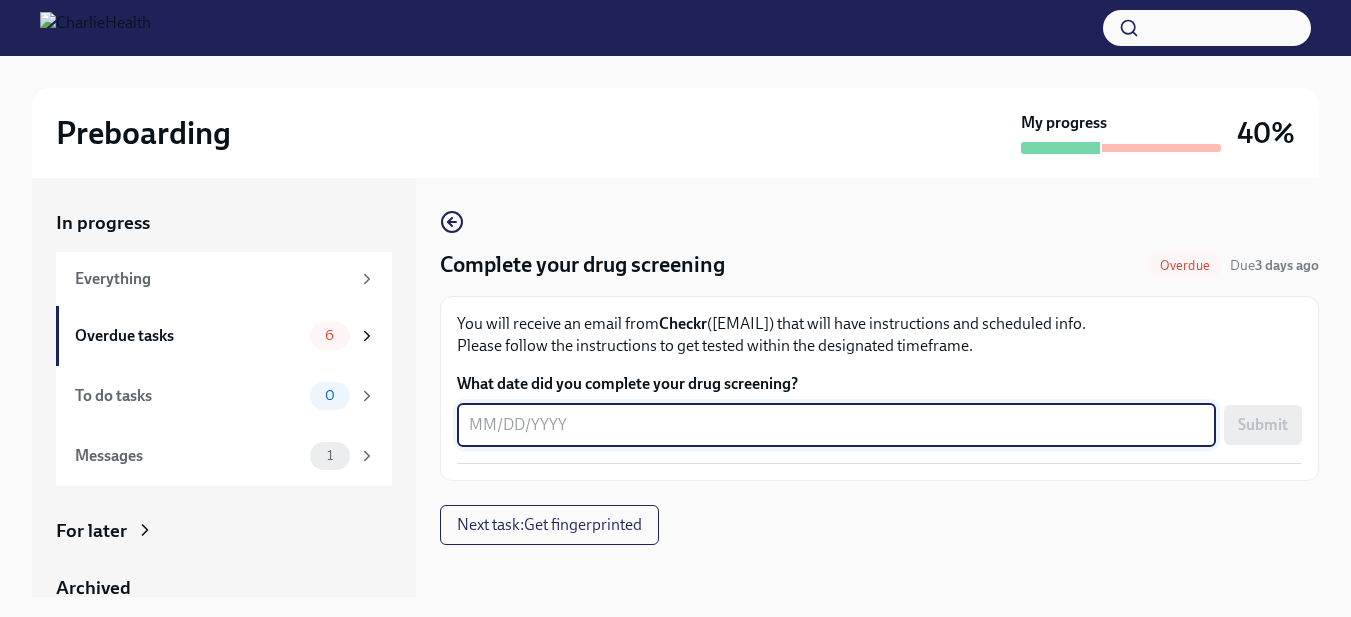 click on "What date did you complete your drug screening?" at bounding box center (836, 425) 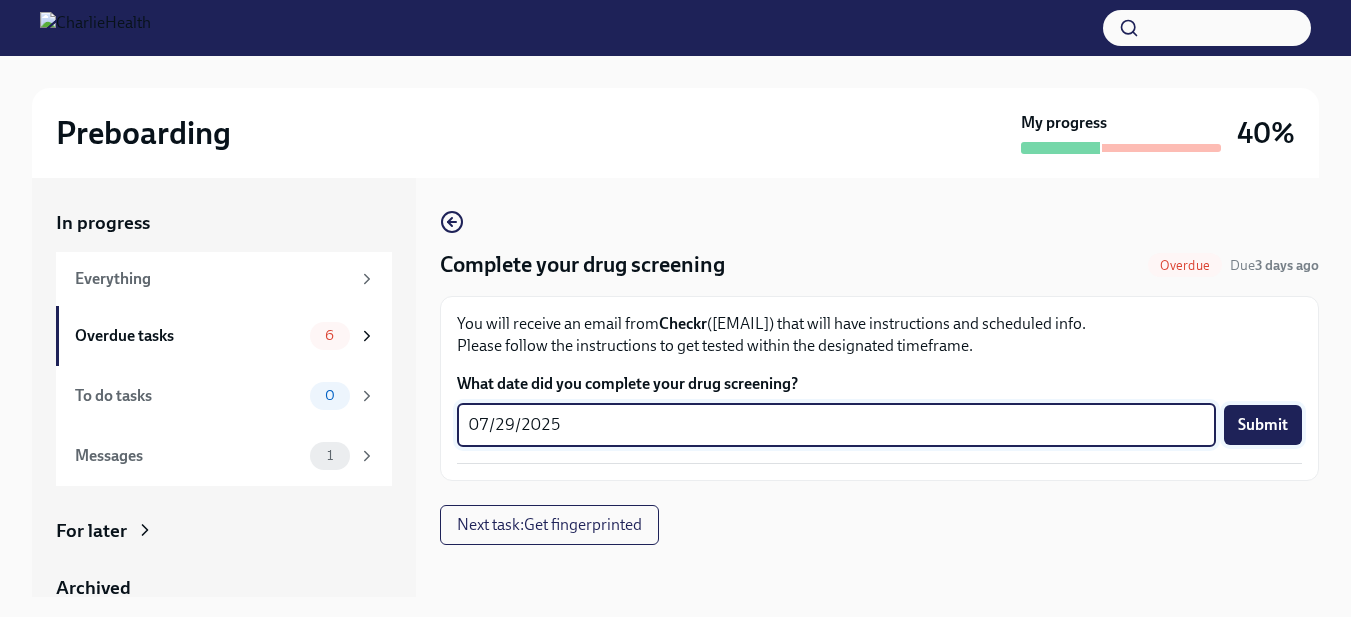 type on "07/29/2025" 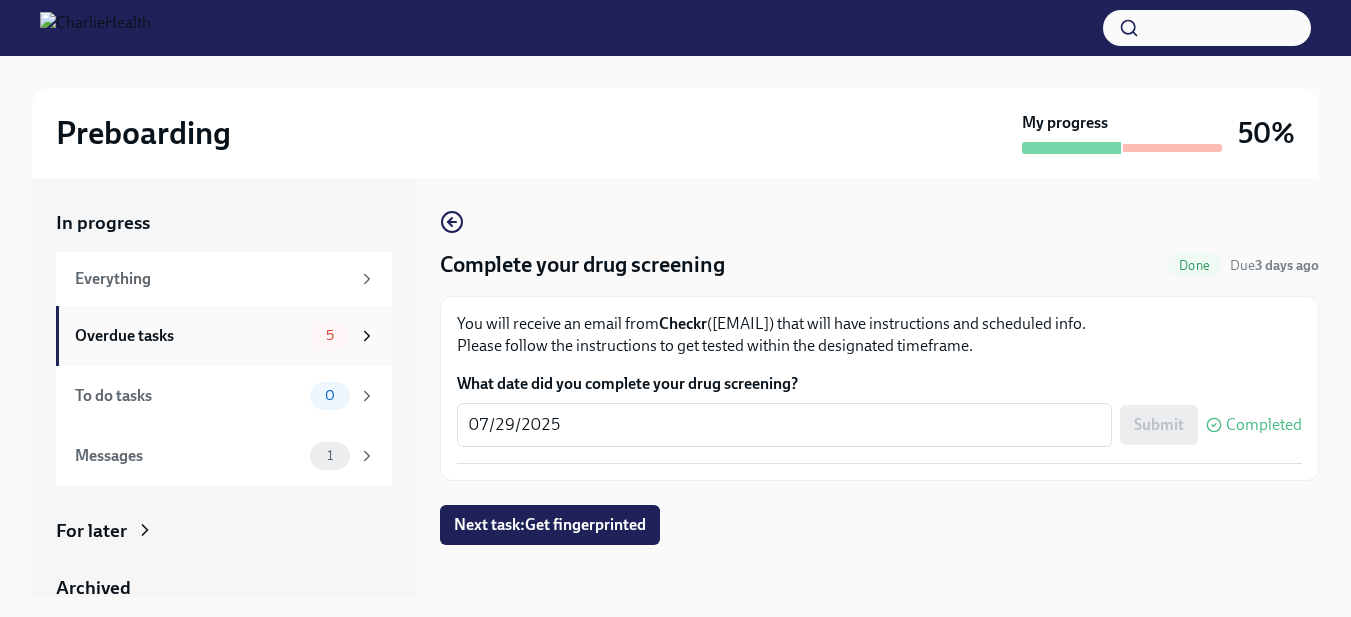 click on "5" at bounding box center (343, 336) 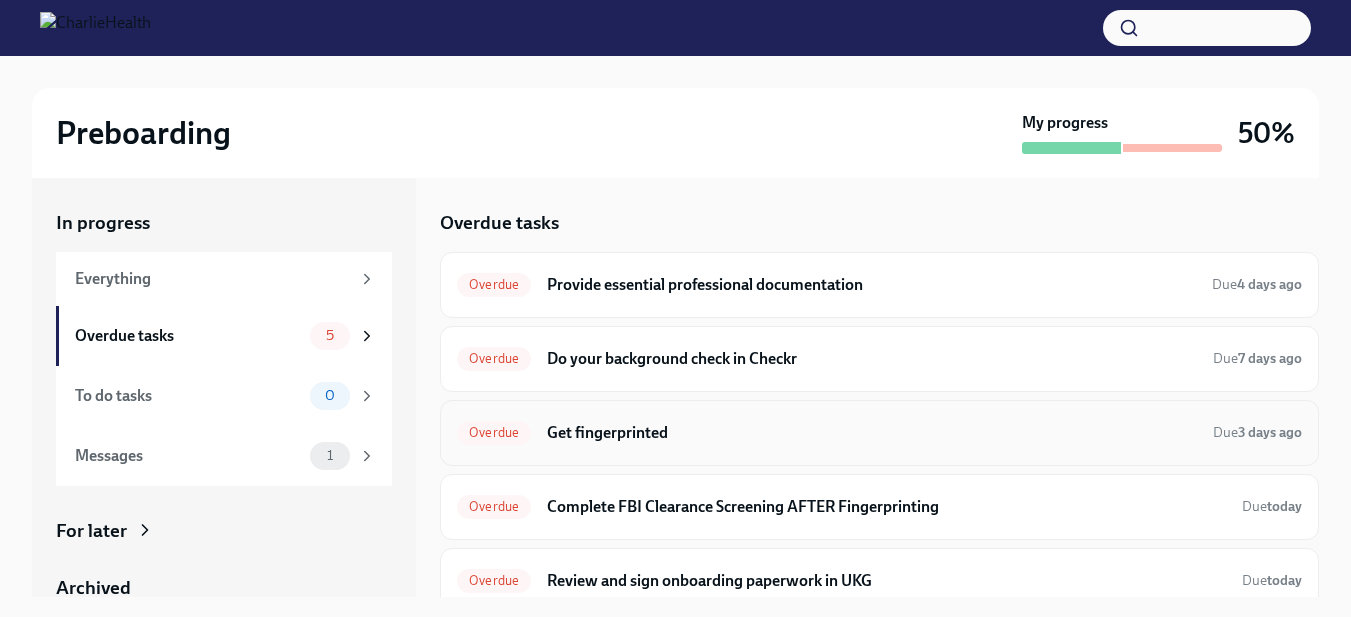 scroll, scrollTop: 17, scrollLeft: 0, axis: vertical 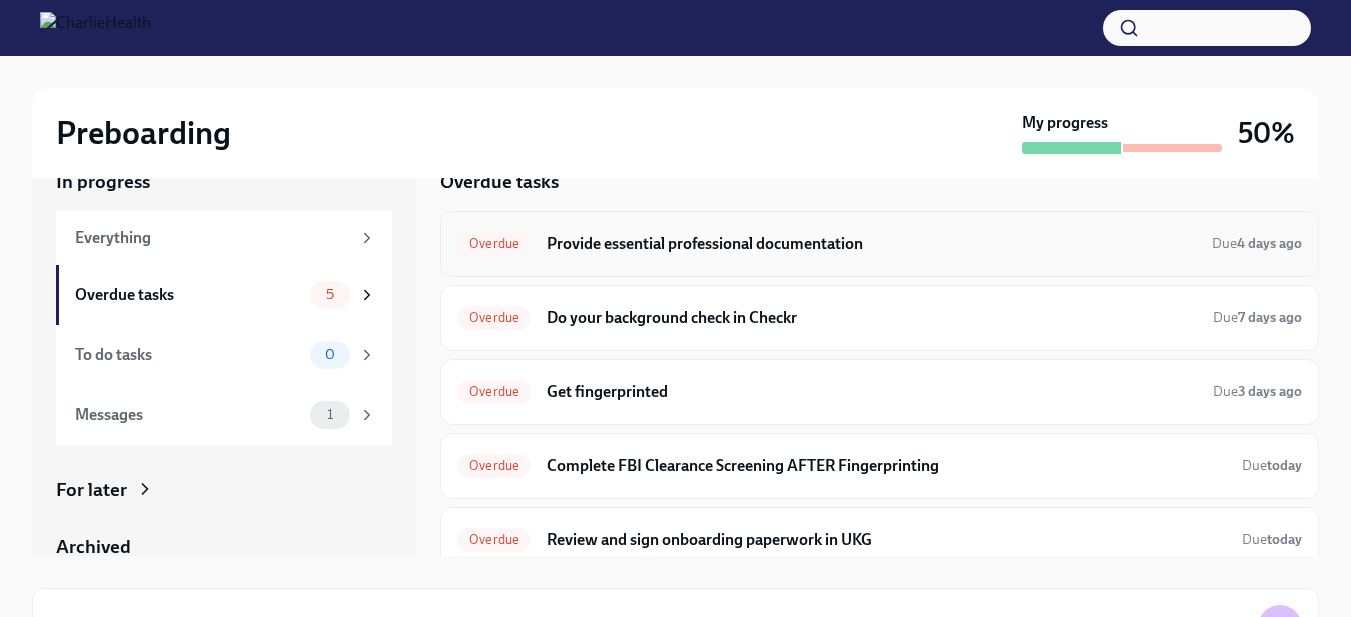 click on "Overdue Provide essential professional documentation Due  4 days ago" at bounding box center (879, 244) 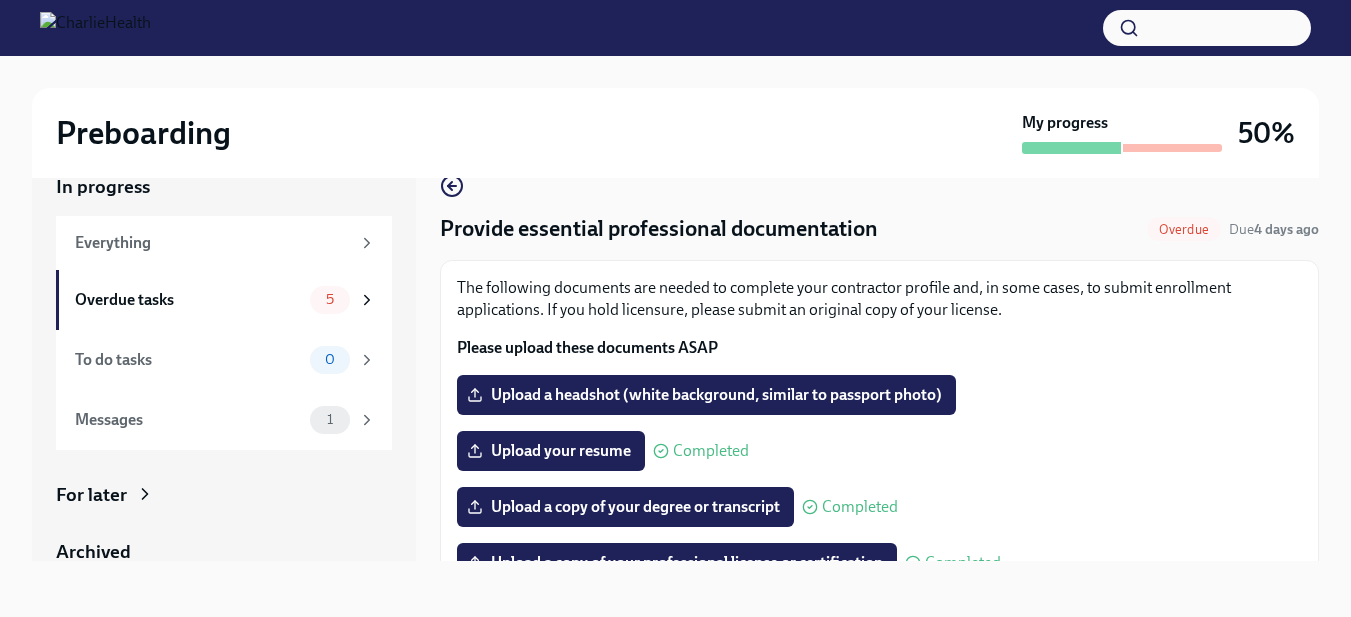 scroll, scrollTop: 36, scrollLeft: 0, axis: vertical 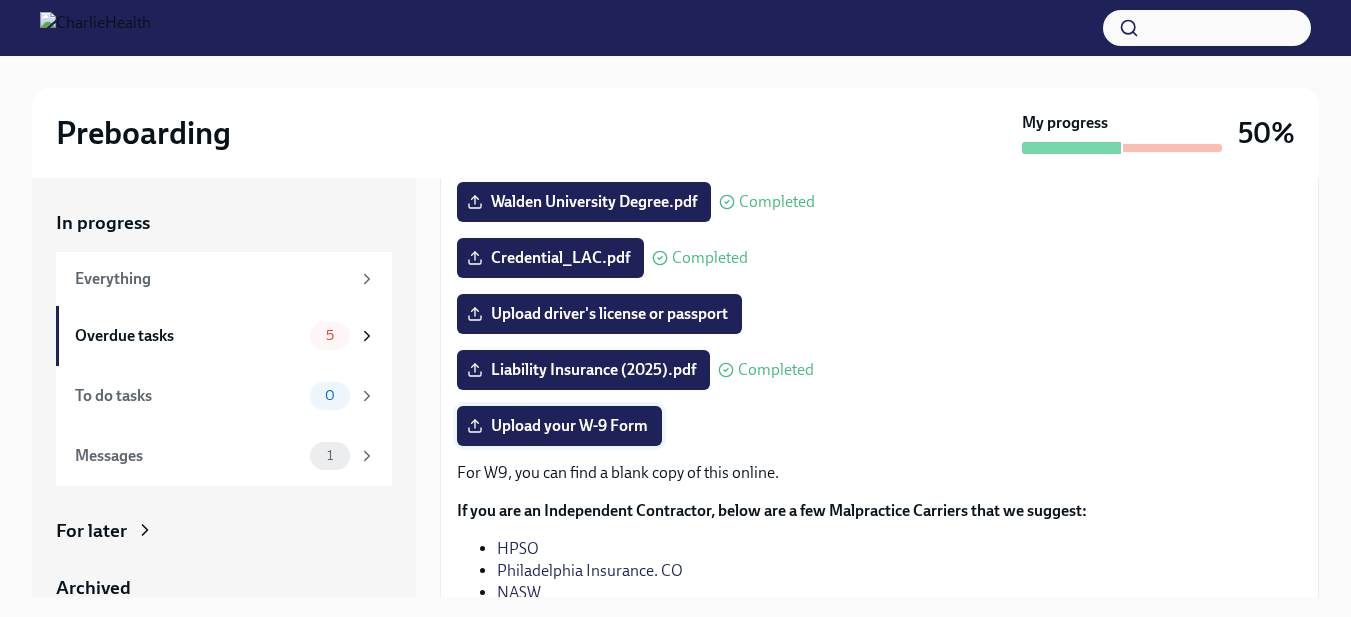 click on "Upload your W-9 Form" at bounding box center (559, 426) 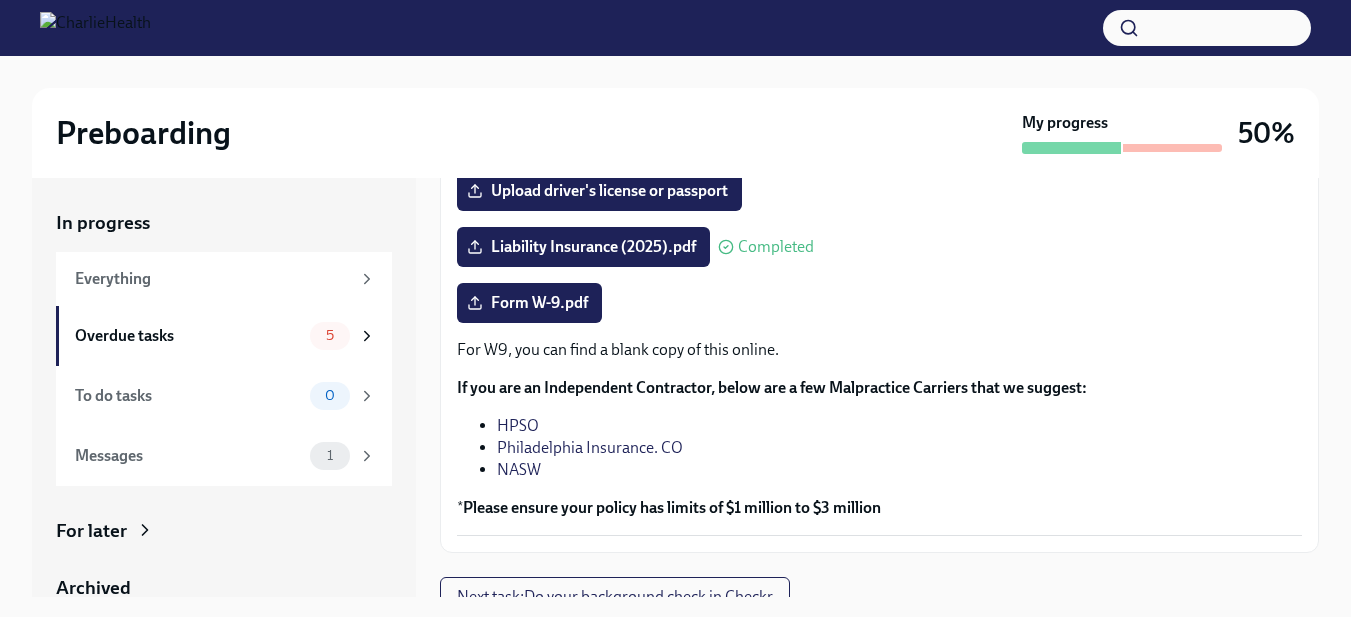 scroll, scrollTop: 484, scrollLeft: 0, axis: vertical 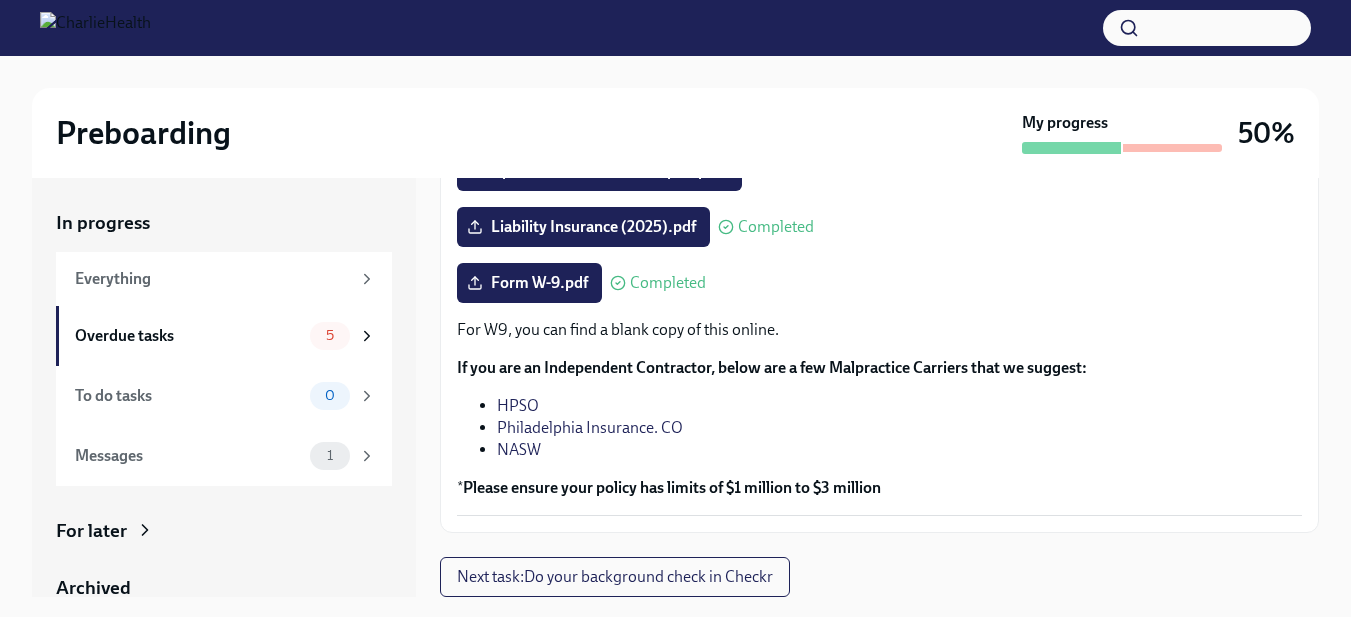 click on "Completed" at bounding box center (668, 283) 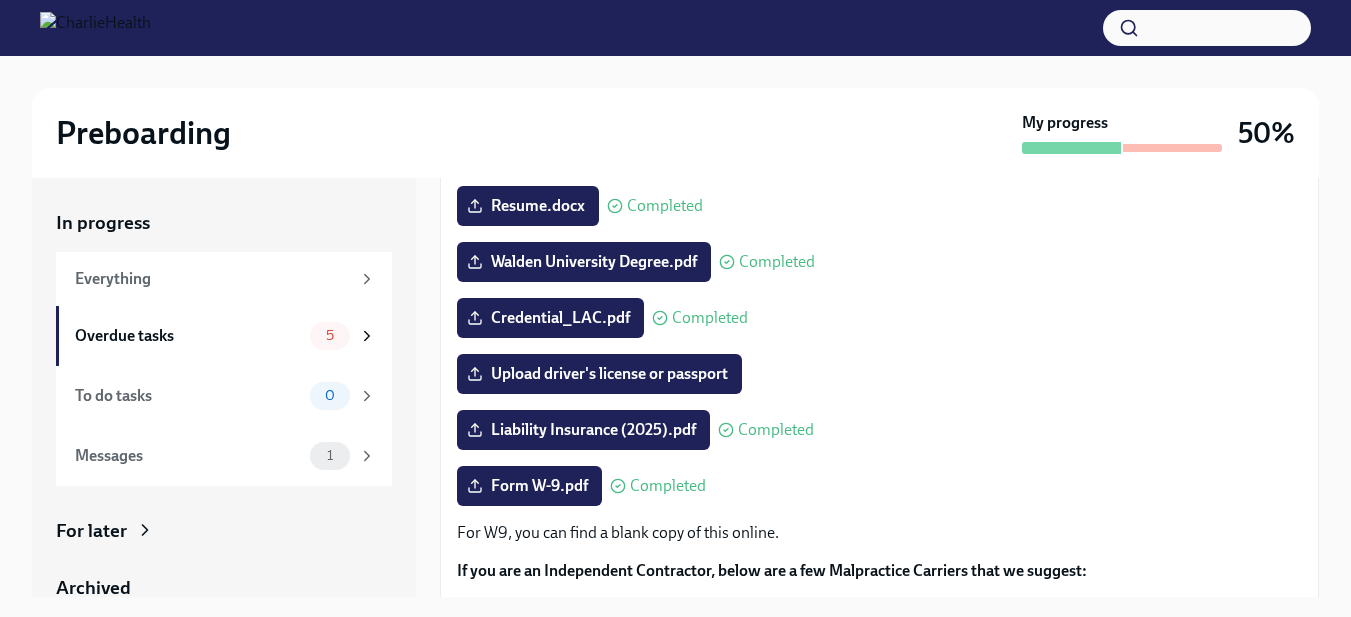 scroll, scrollTop: 280, scrollLeft: 0, axis: vertical 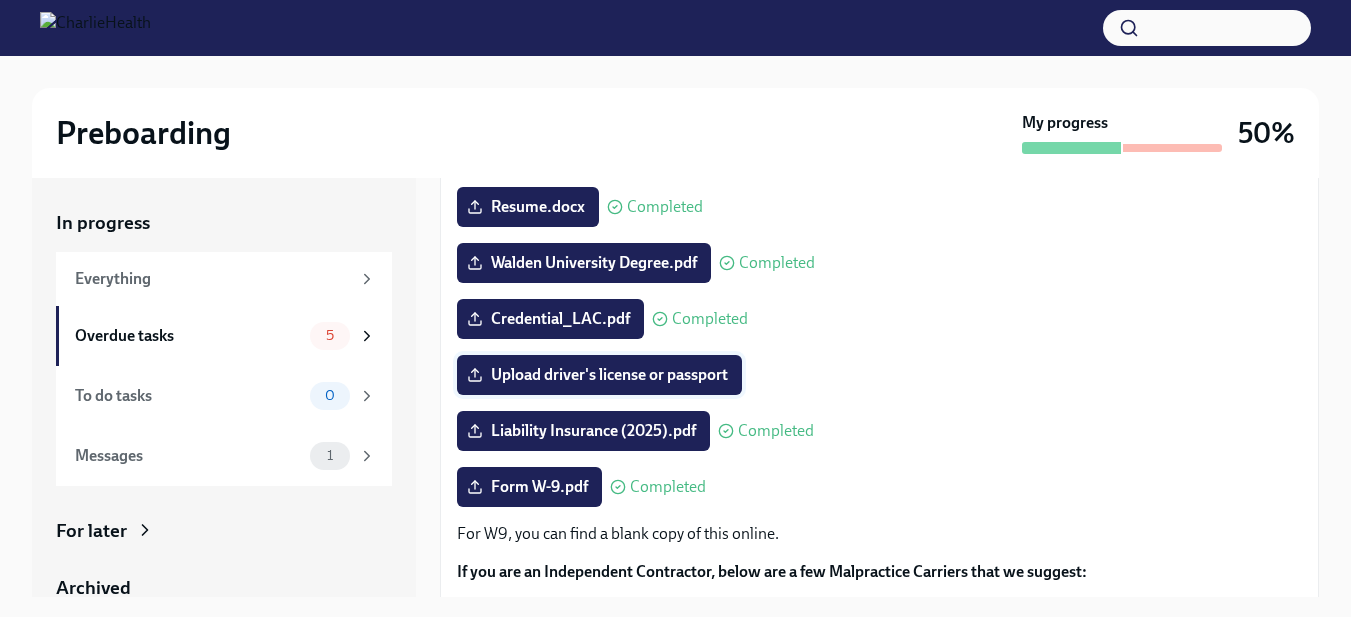 click on "Upload driver's license or passport" at bounding box center (599, 375) 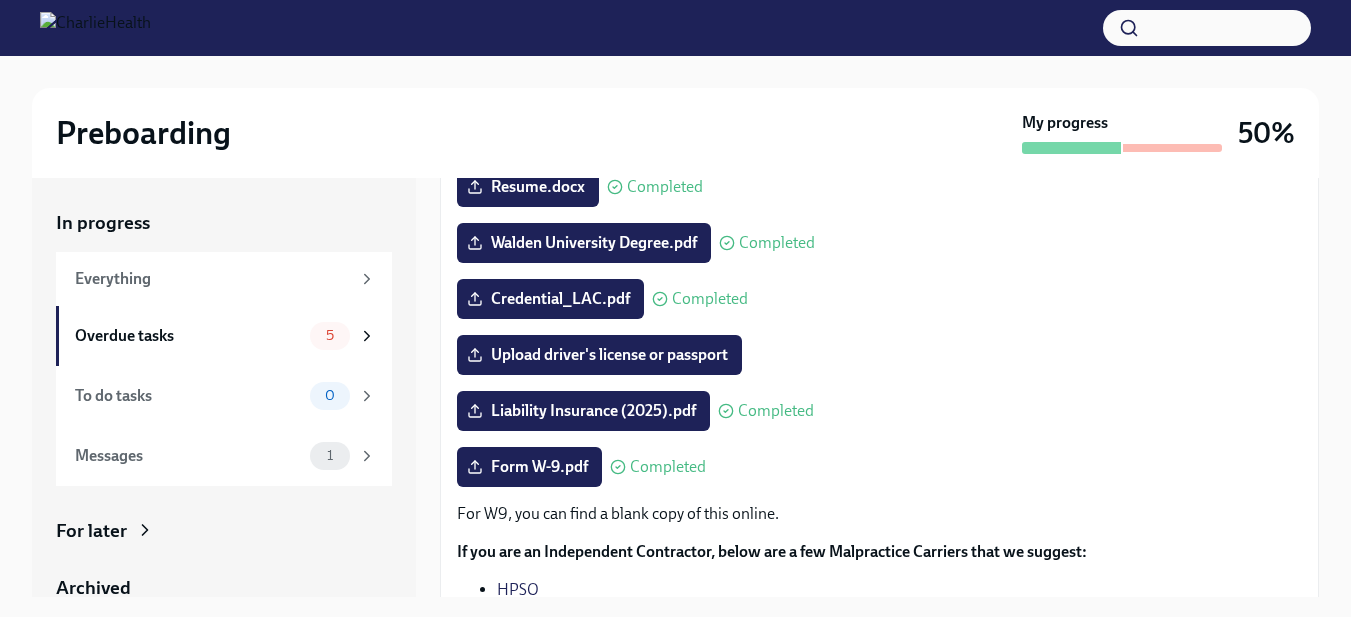 scroll, scrollTop: 284, scrollLeft: 0, axis: vertical 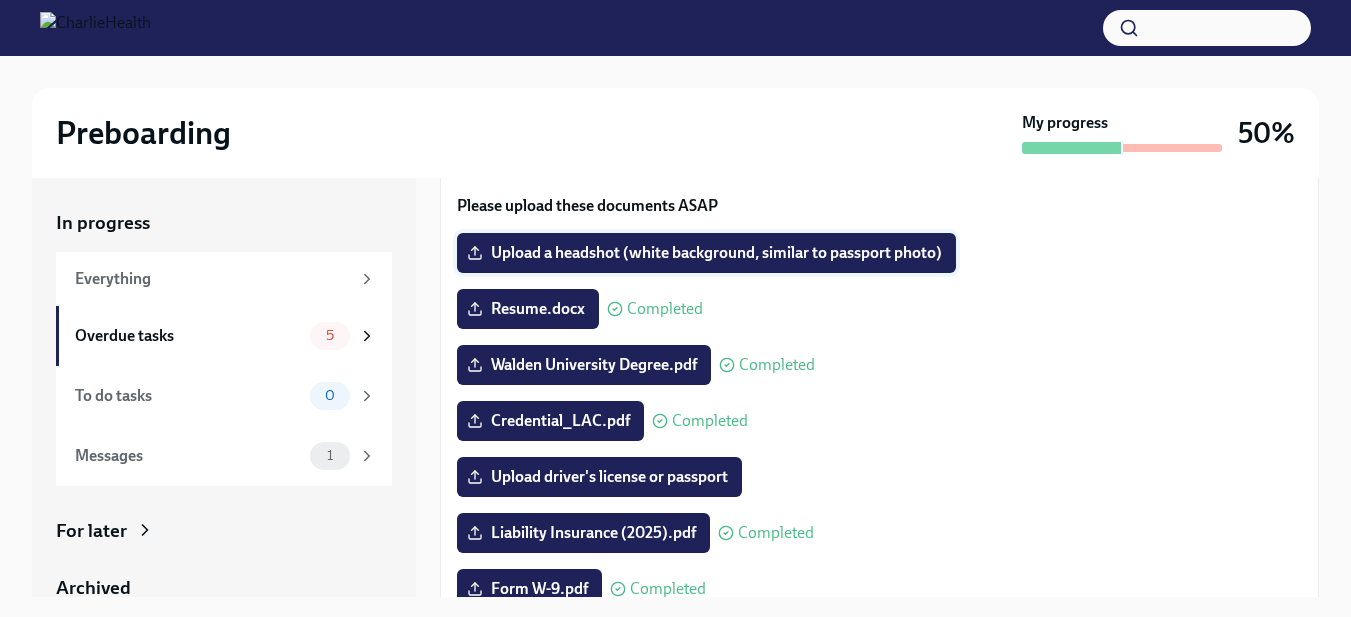 click on "Upload a headshot (white background, similar to passport photo)" at bounding box center (706, 253) 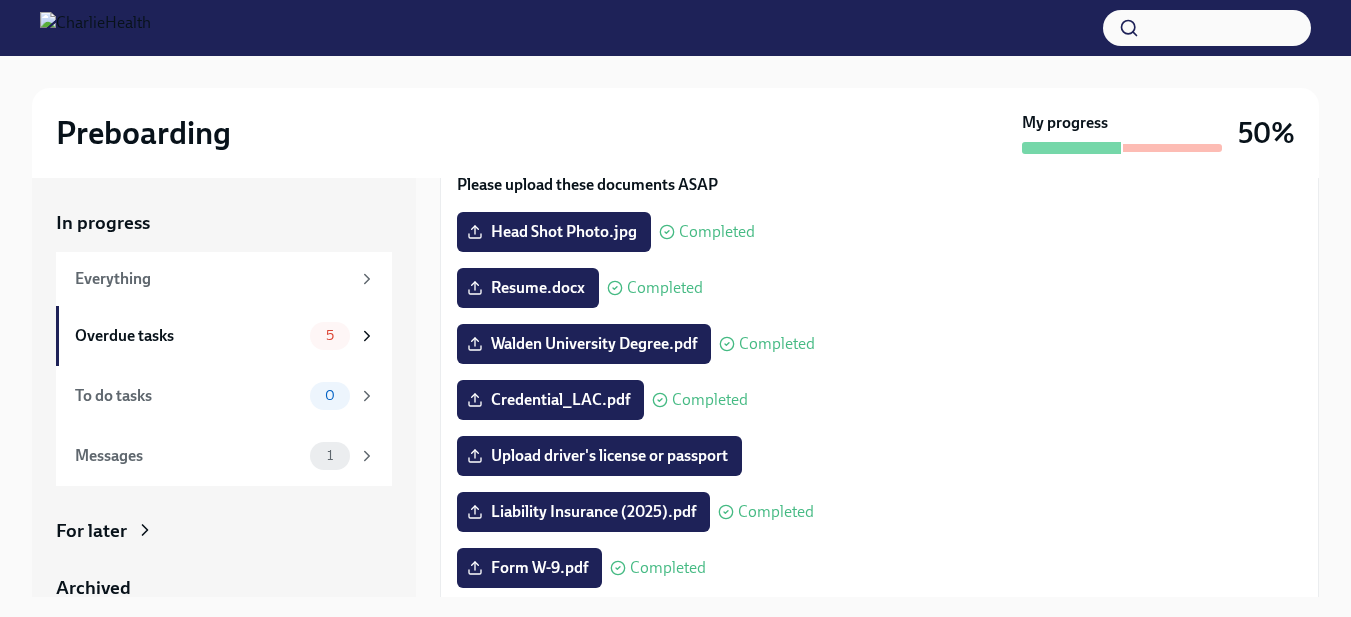 scroll, scrollTop: 198, scrollLeft: 0, axis: vertical 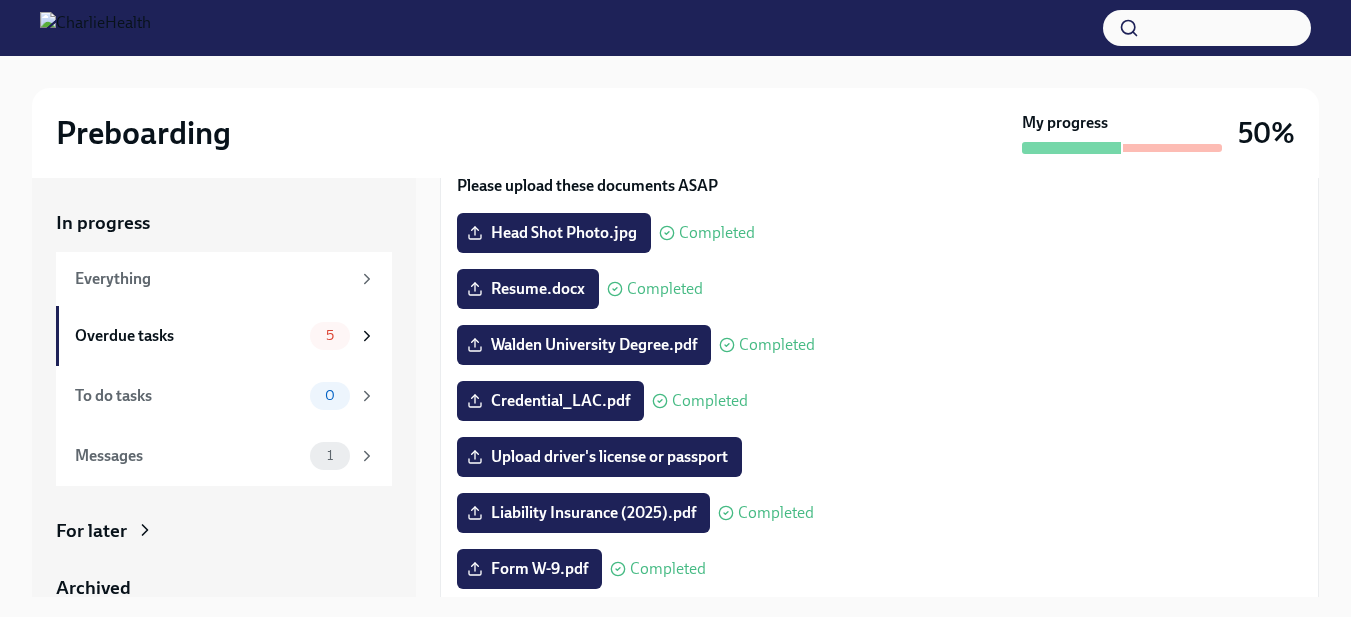 click at bounding box center [675, 72] 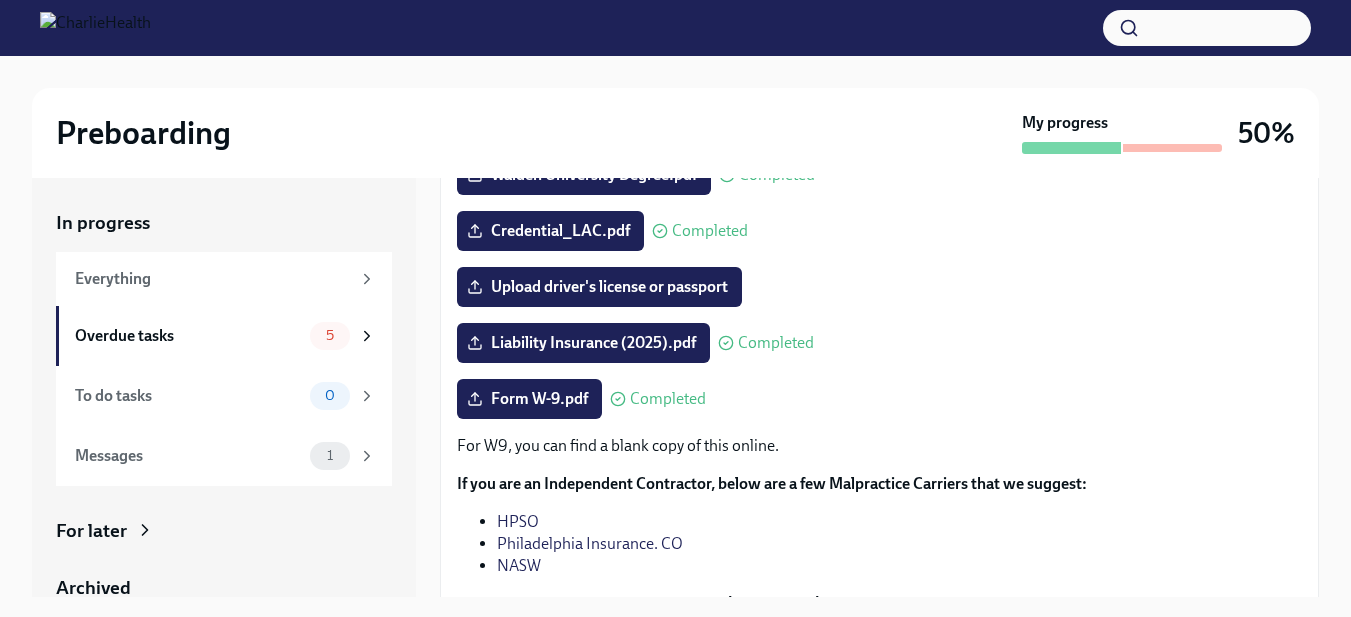 scroll, scrollTop: 371, scrollLeft: 0, axis: vertical 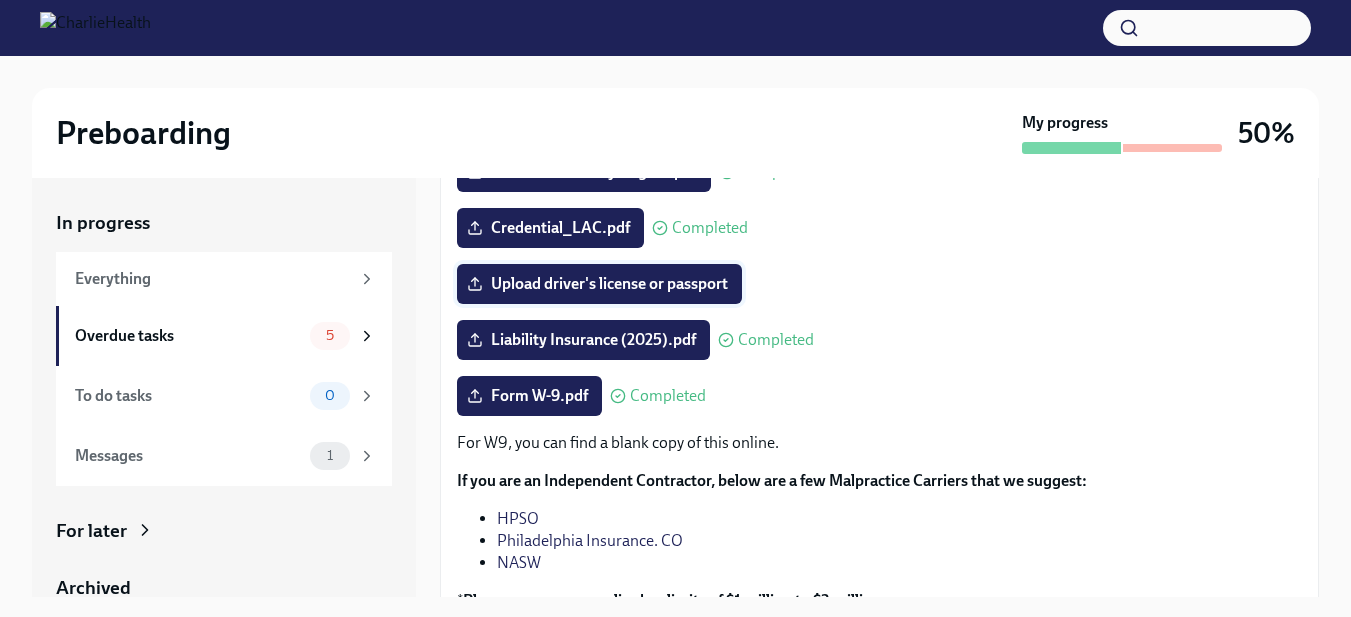 click on "Upload driver's license or passport" at bounding box center [599, 284] 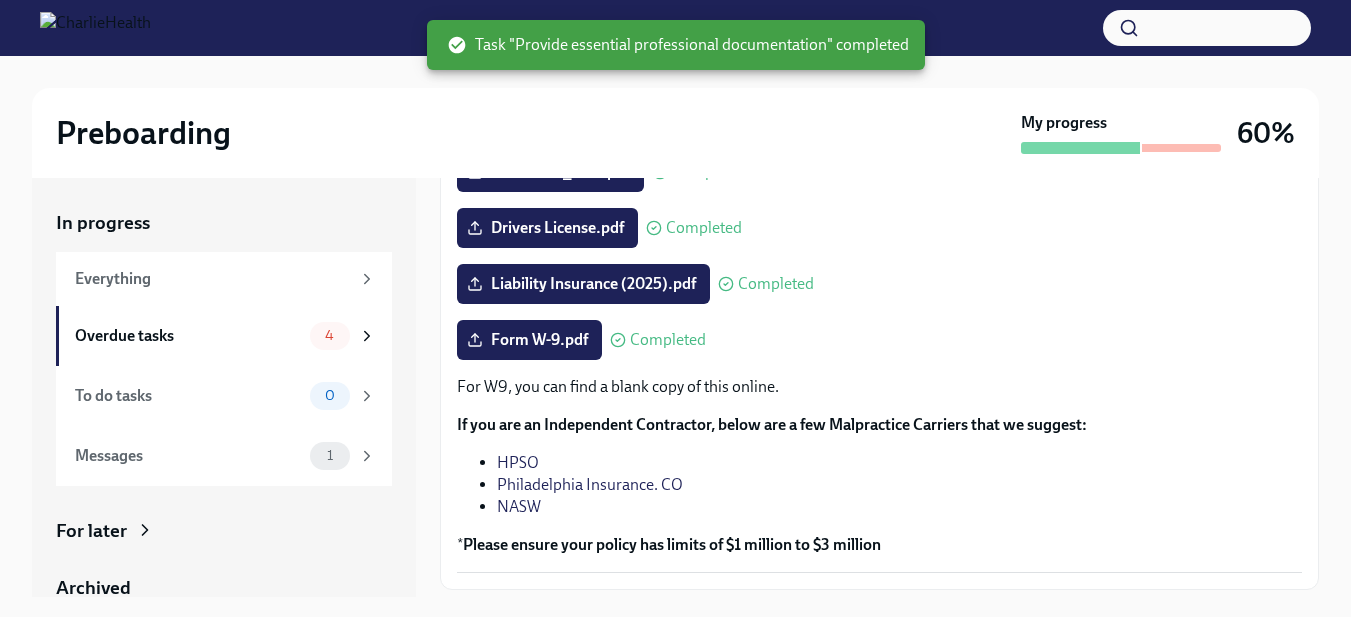 scroll, scrollTop: 484, scrollLeft: 0, axis: vertical 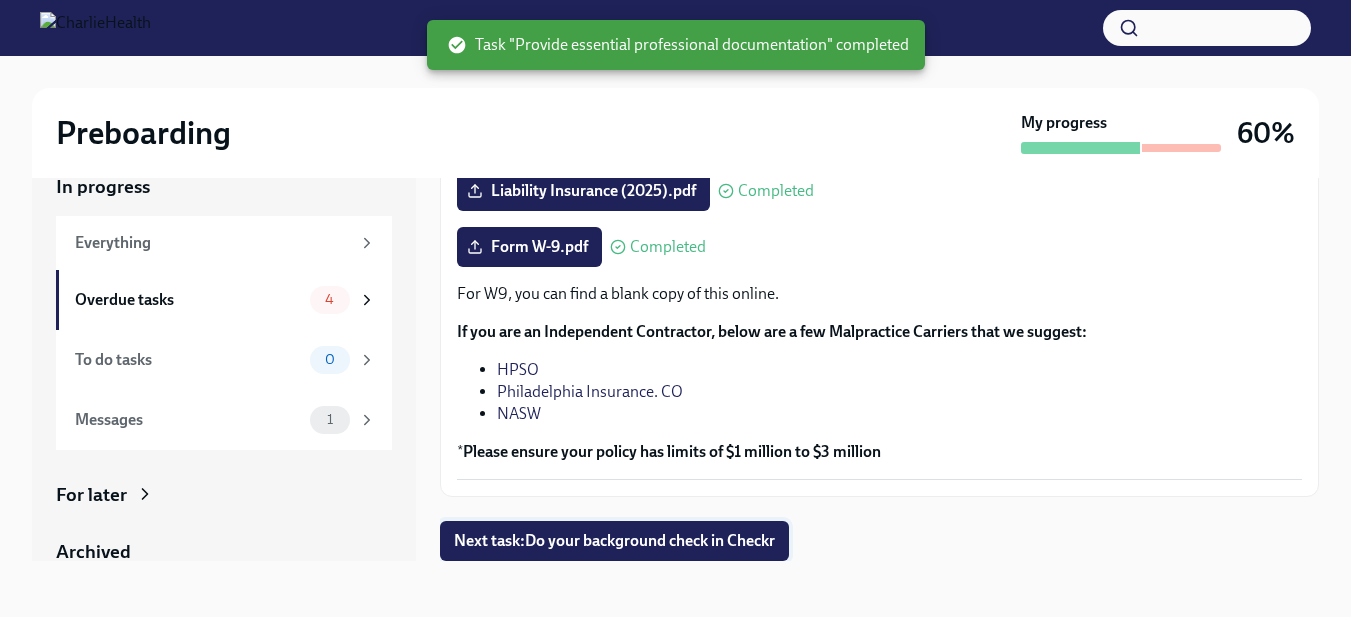 click on "Next task :  Do your background check in Checkr" at bounding box center [614, 541] 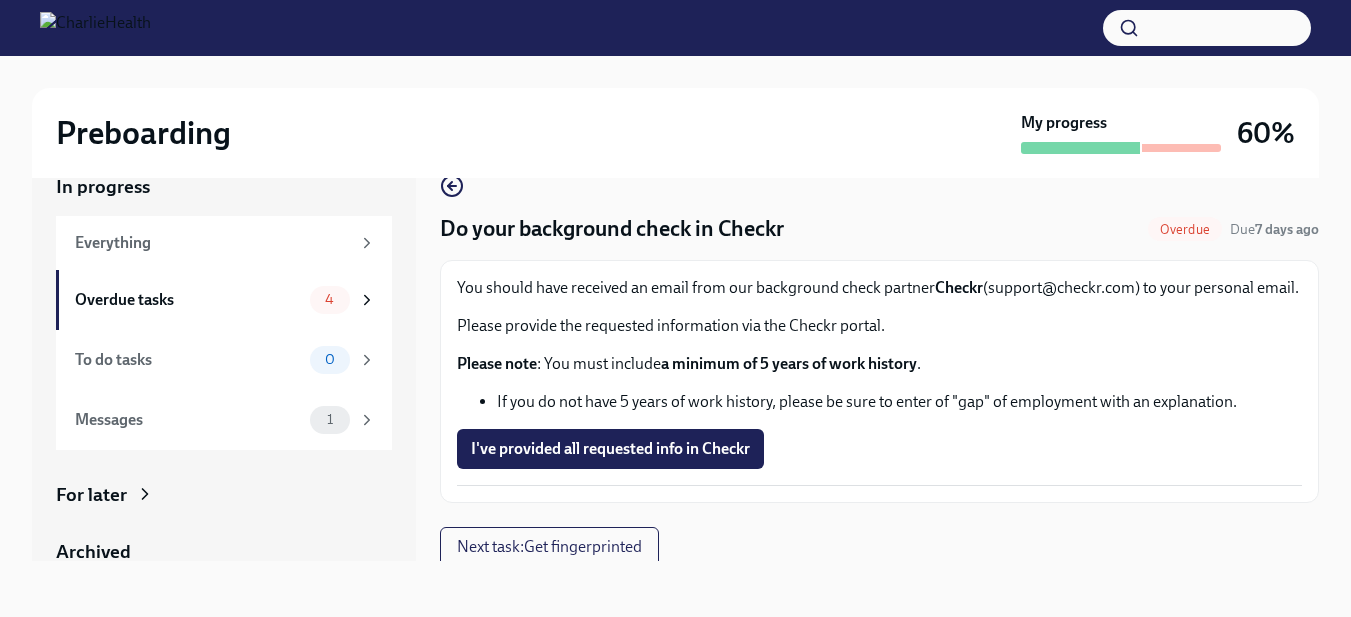 scroll, scrollTop: 28, scrollLeft: 0, axis: vertical 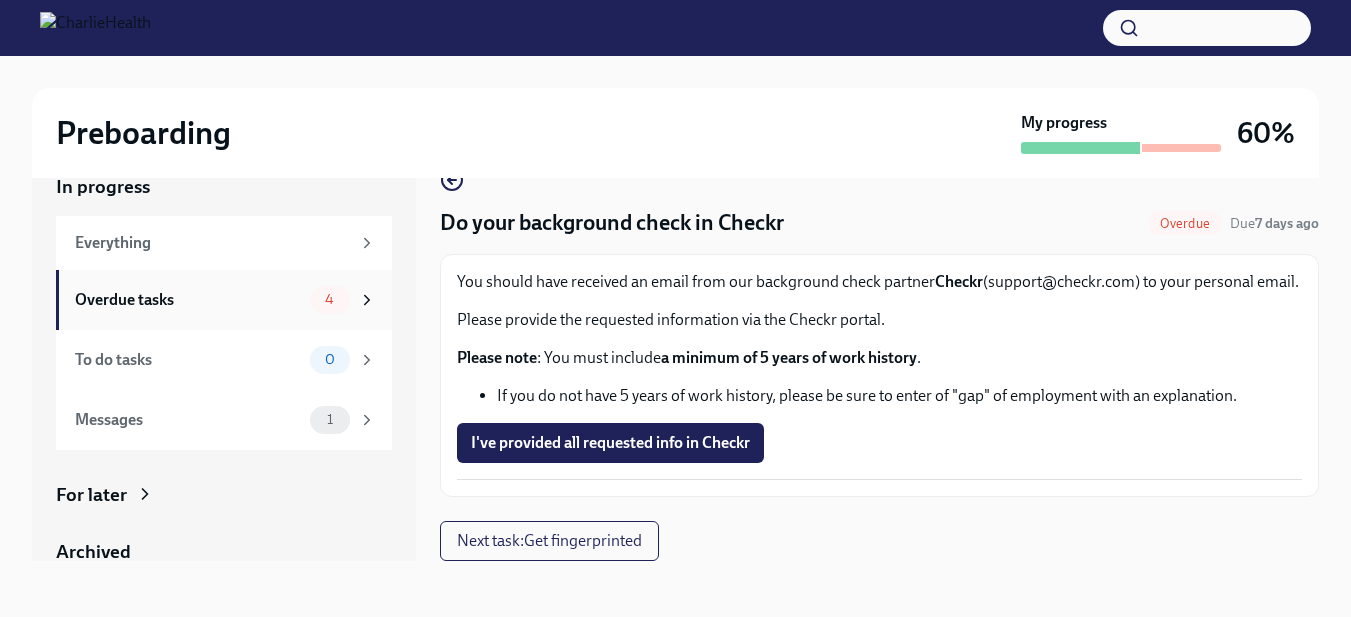 click on "4" at bounding box center [329, 299] 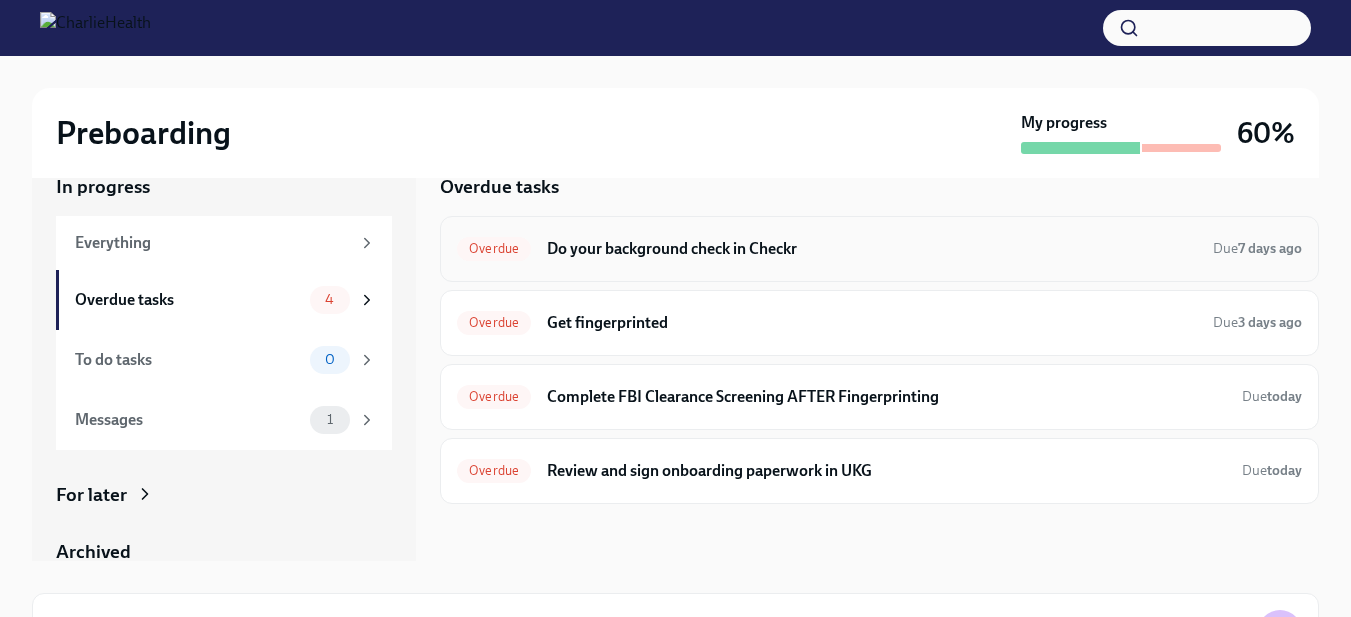 click on "Do your background check in Checkr" at bounding box center (872, 249) 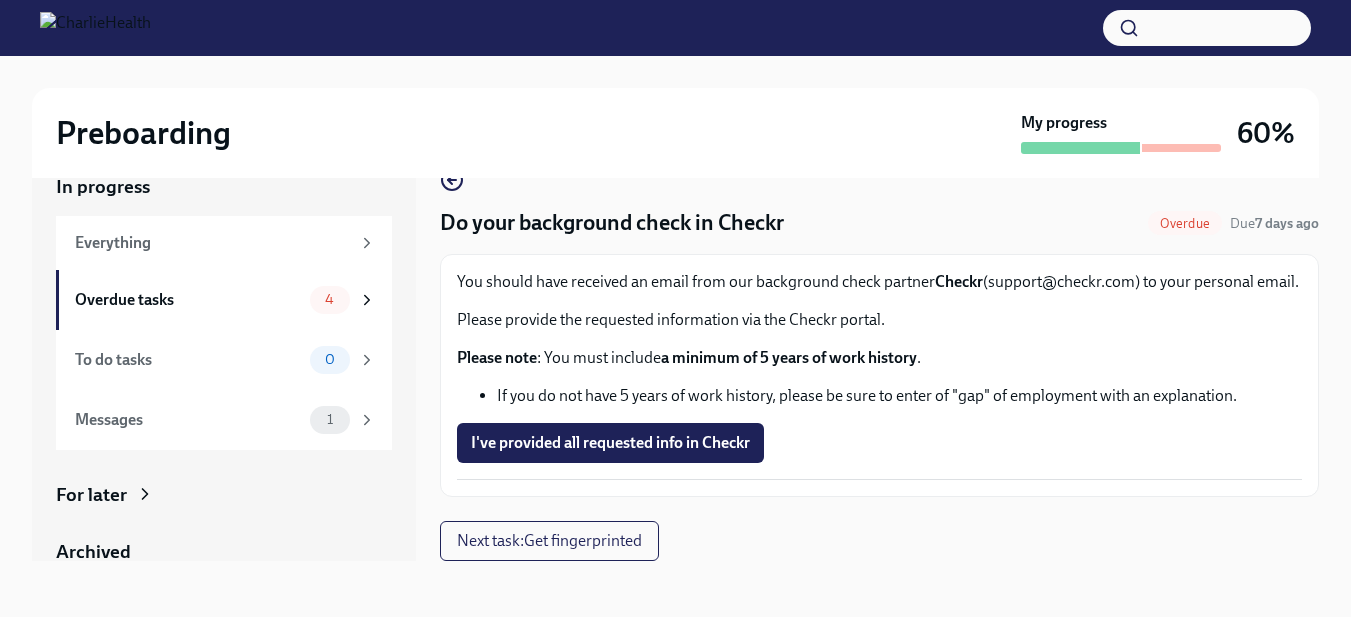 scroll, scrollTop: 0, scrollLeft: 0, axis: both 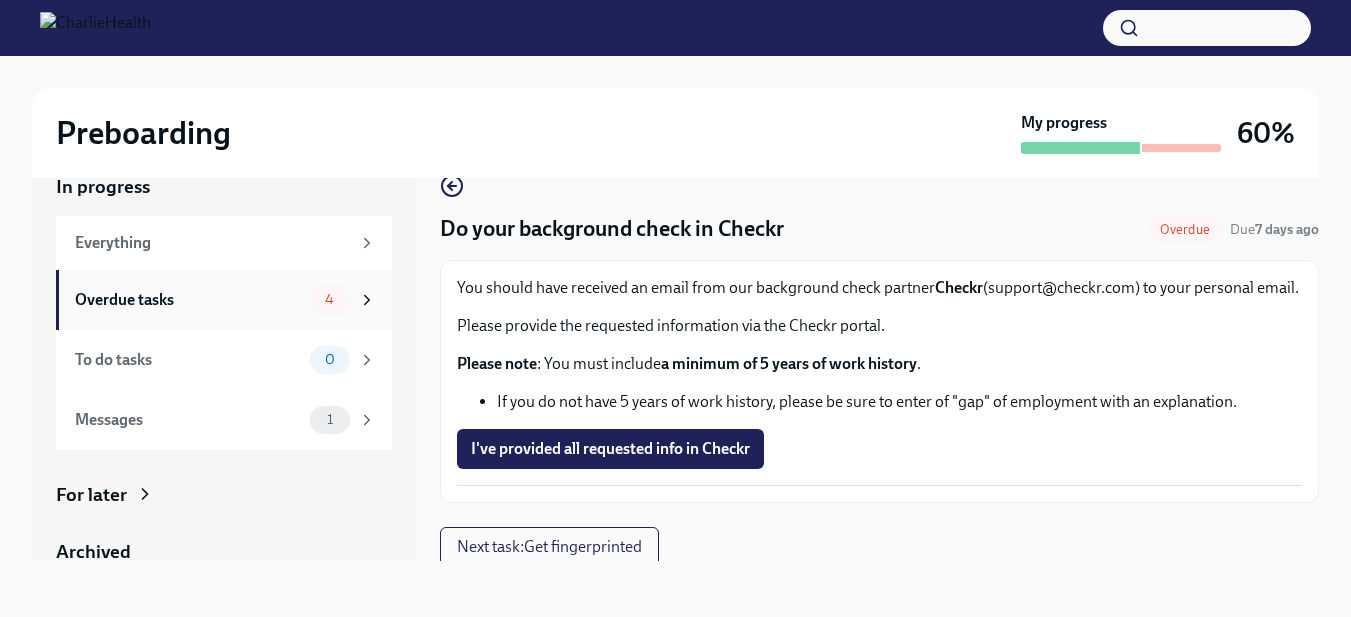 click on "4" at bounding box center [343, 300] 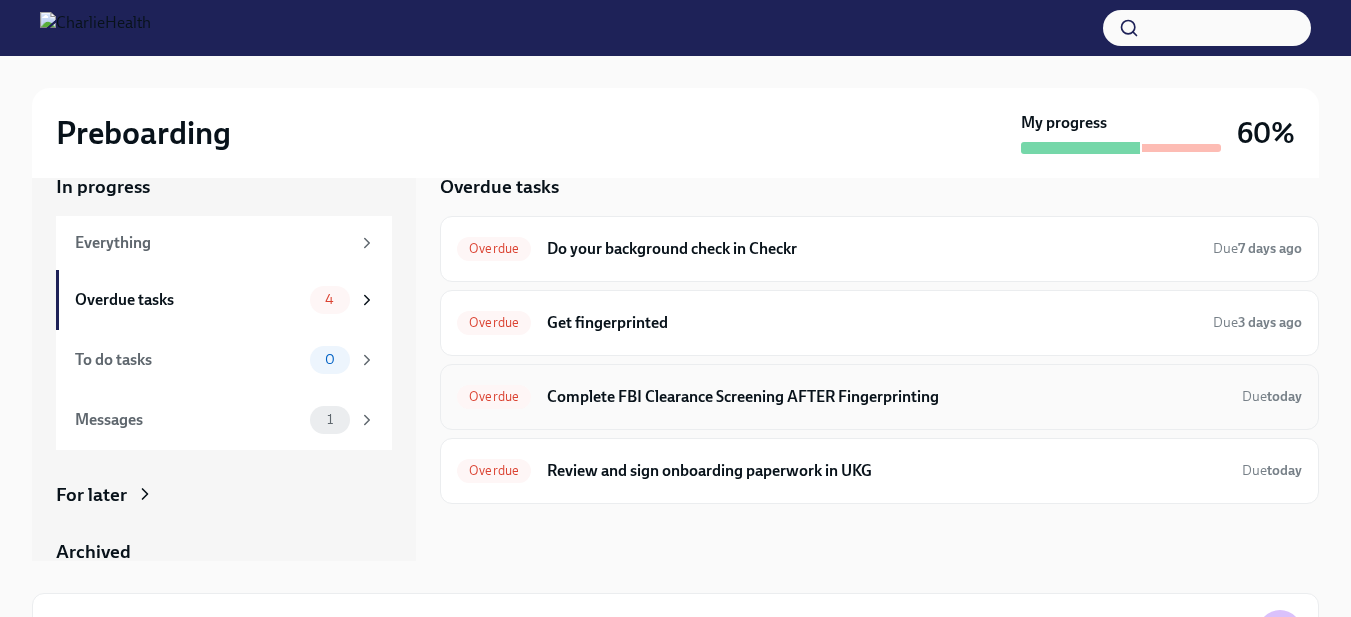 click on "Complete FBI Clearance Screening AFTER Fingerprinting" at bounding box center [886, 397] 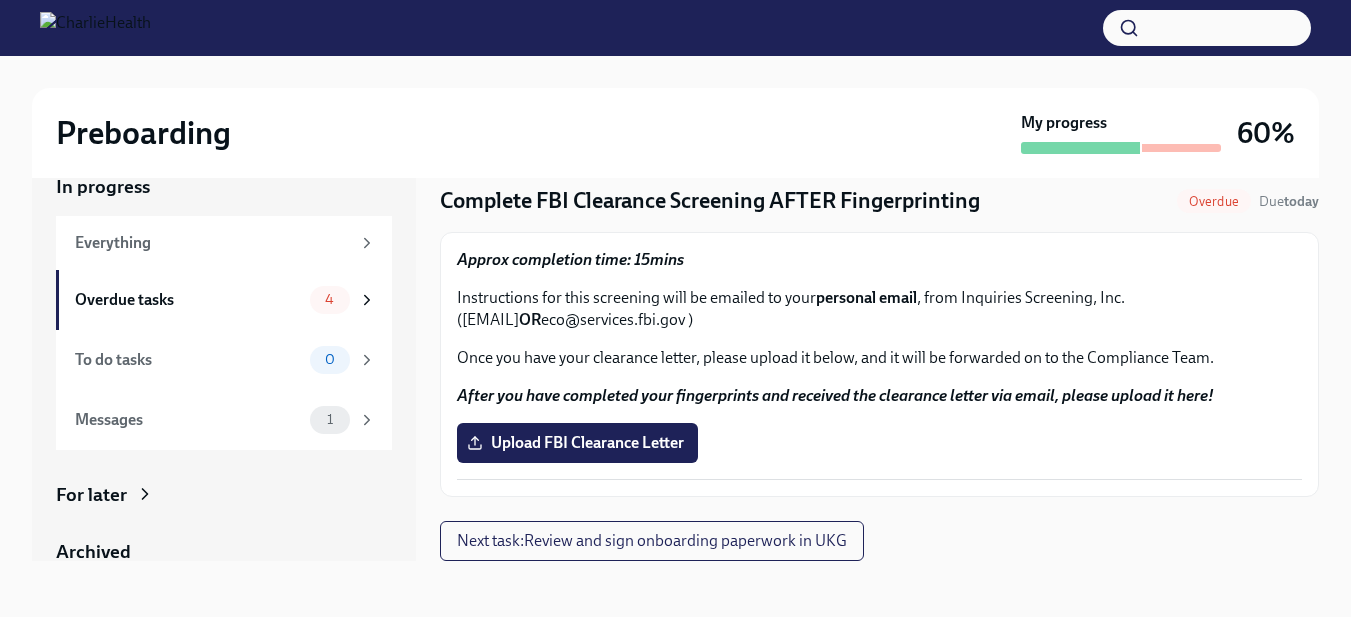 scroll, scrollTop: 0, scrollLeft: 0, axis: both 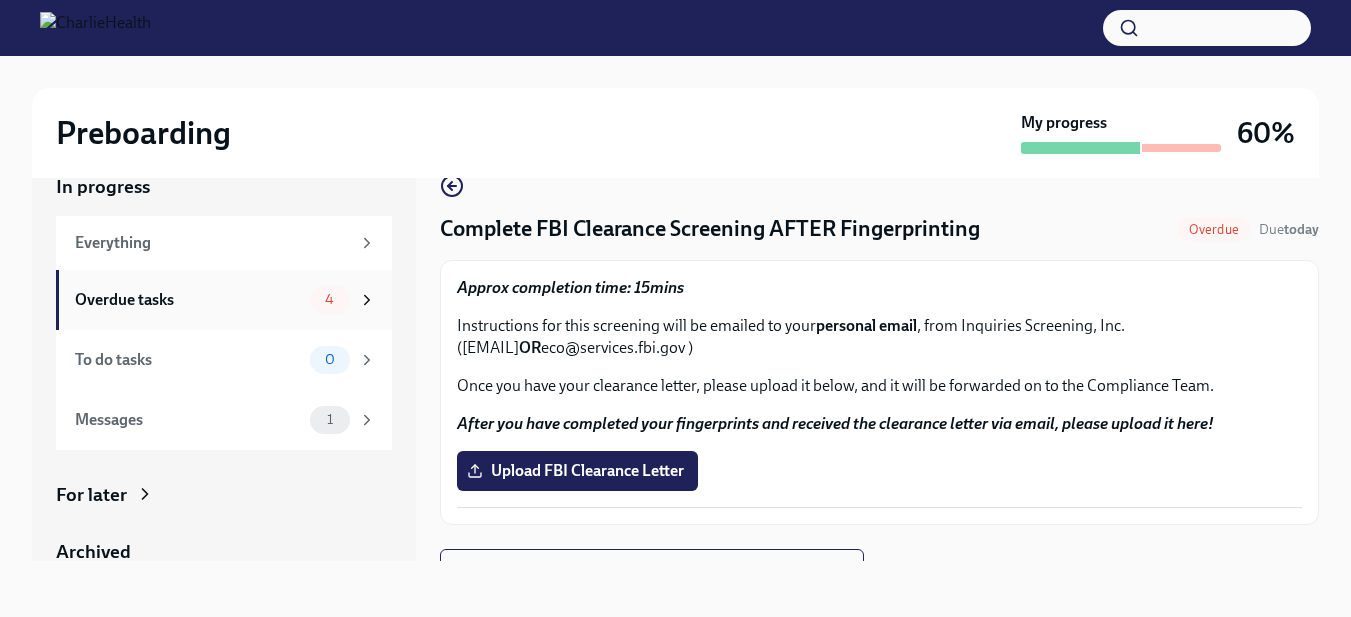 click on "4" at bounding box center (330, 300) 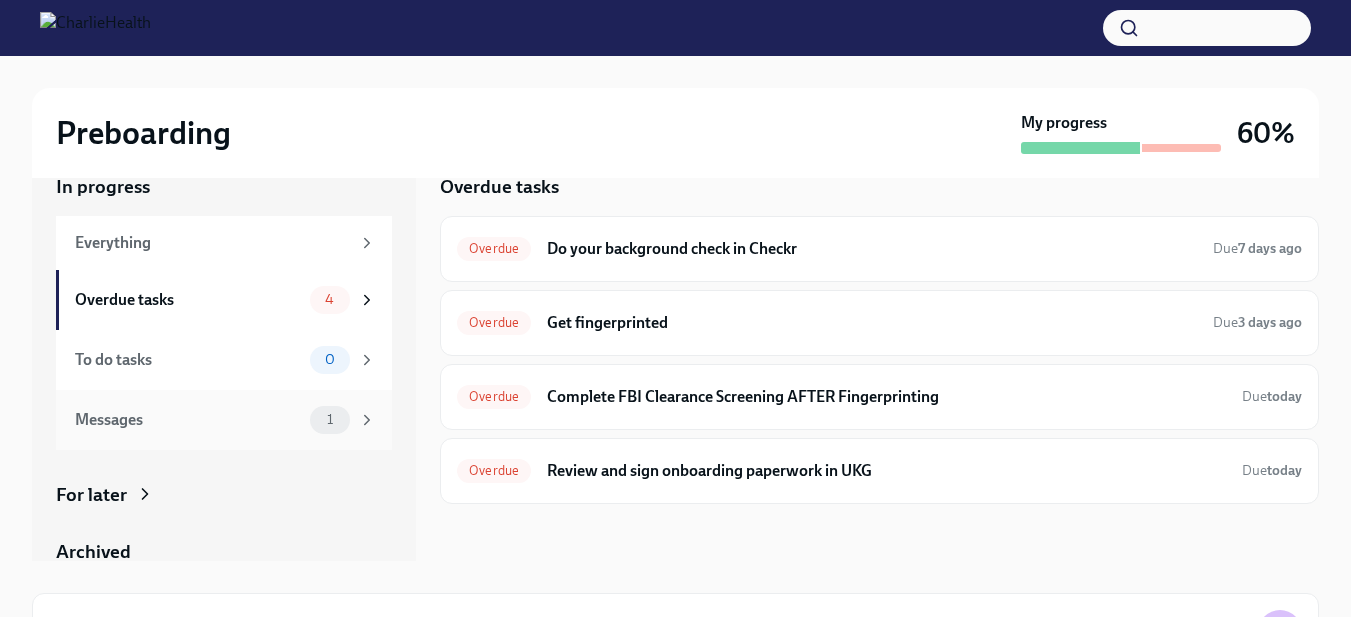 click on "Messages" at bounding box center (188, 420) 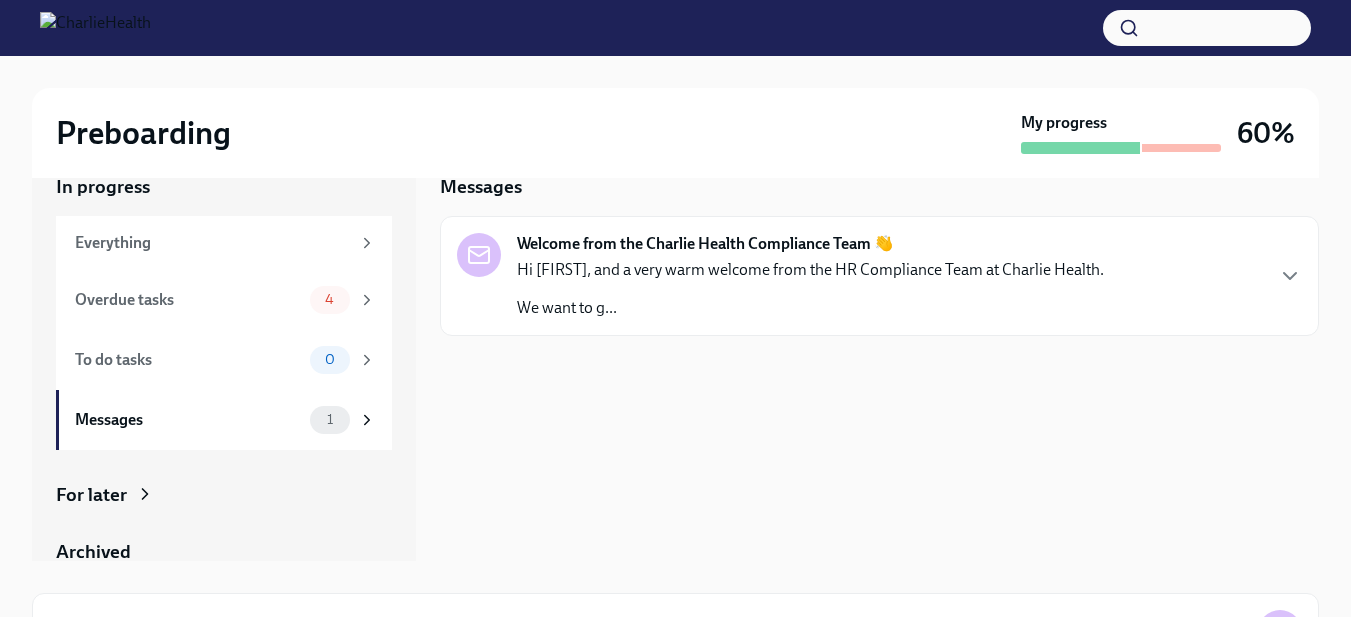 click on "Hi [FIRST], and a very warm welcome from the HR Compliance Team at Charlie Health." at bounding box center [810, 270] 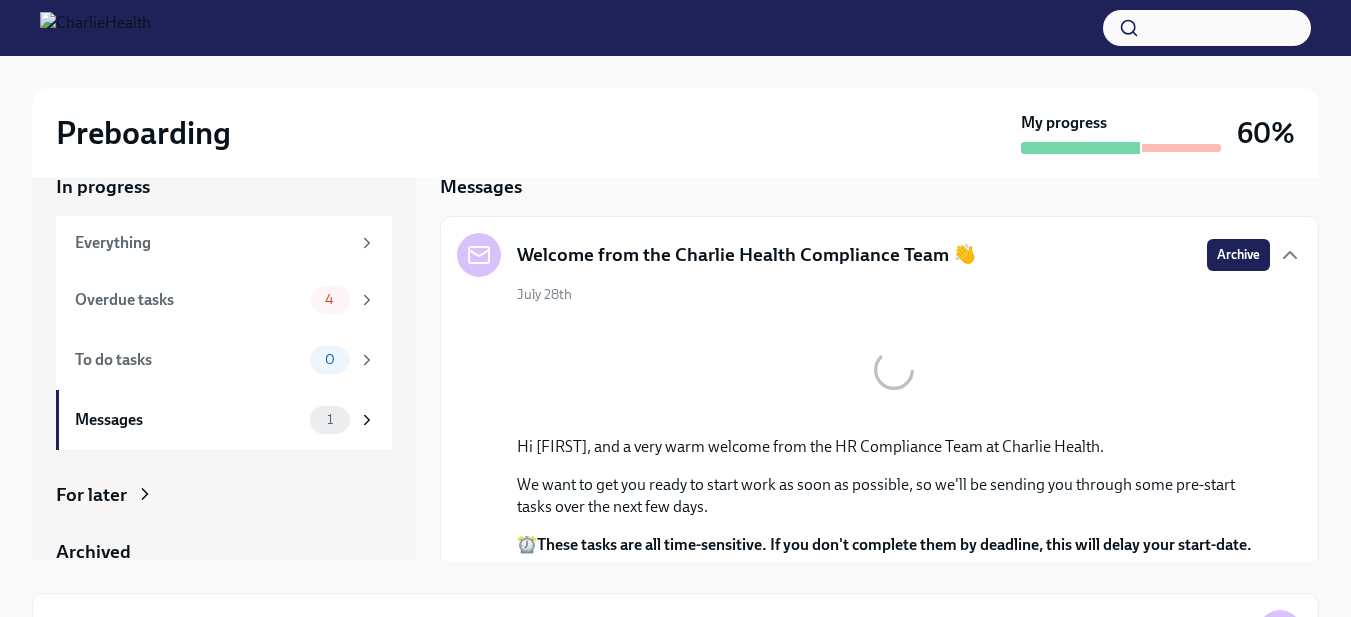 scroll, scrollTop: 154, scrollLeft: 0, axis: vertical 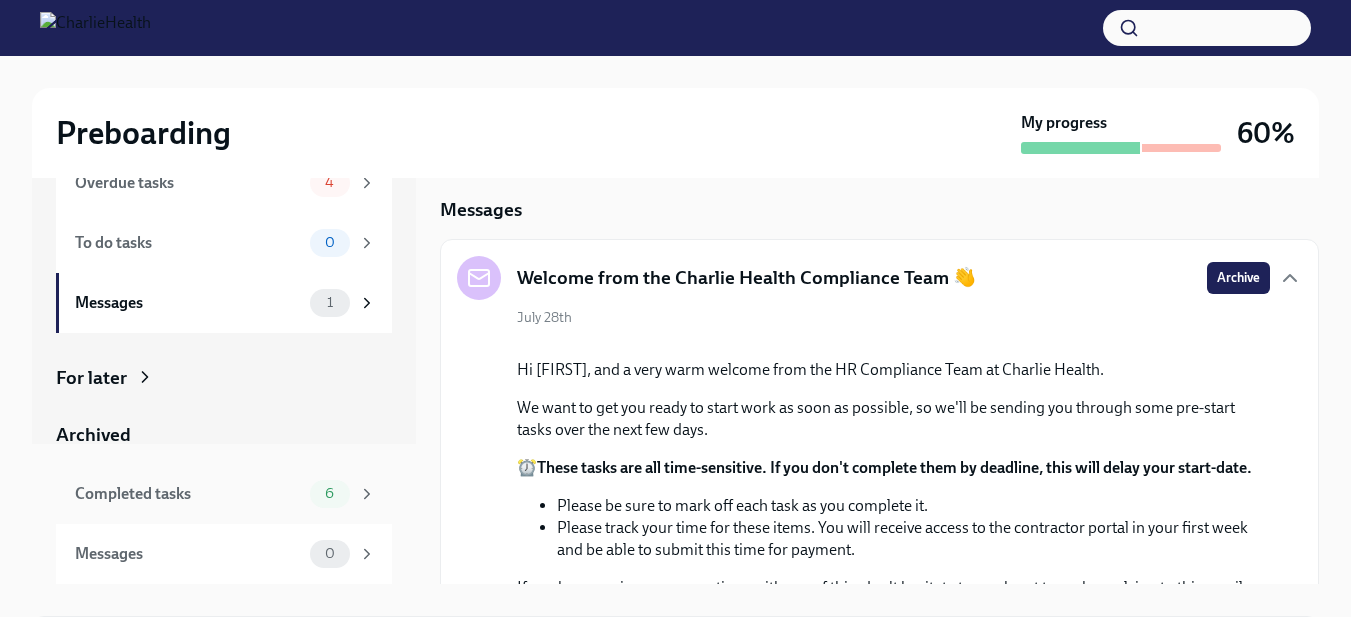 click on "Completed tasks" at bounding box center [188, 494] 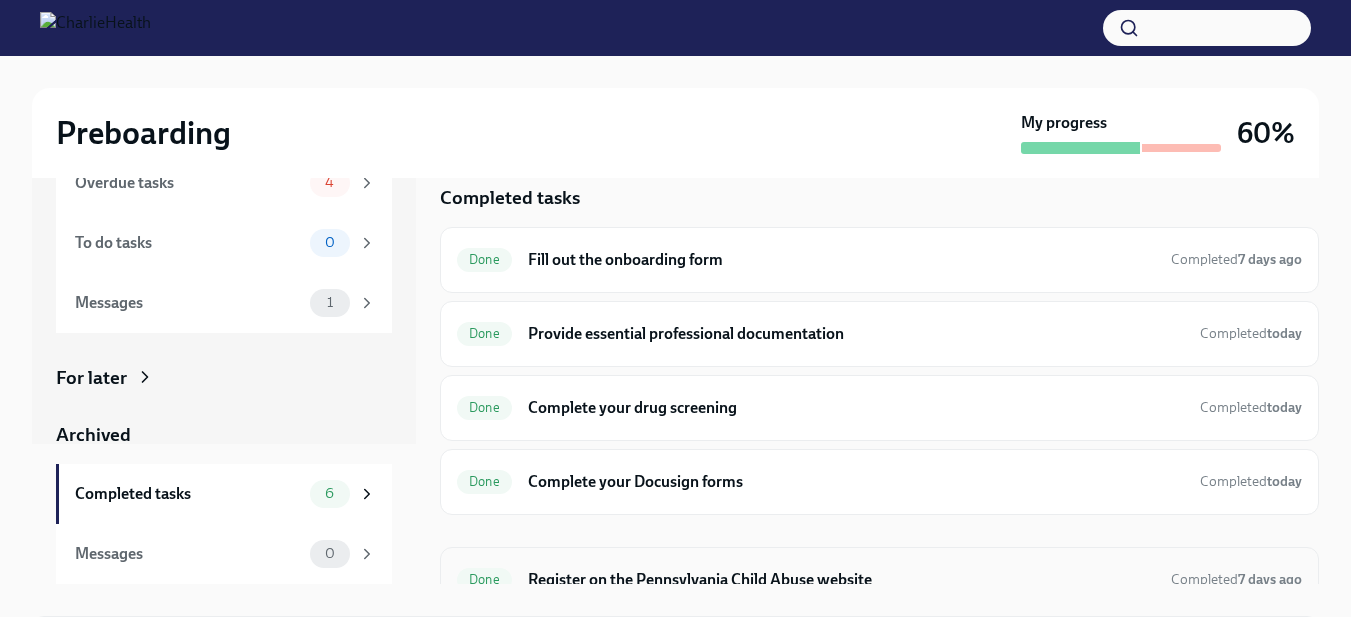 scroll, scrollTop: 0, scrollLeft: 0, axis: both 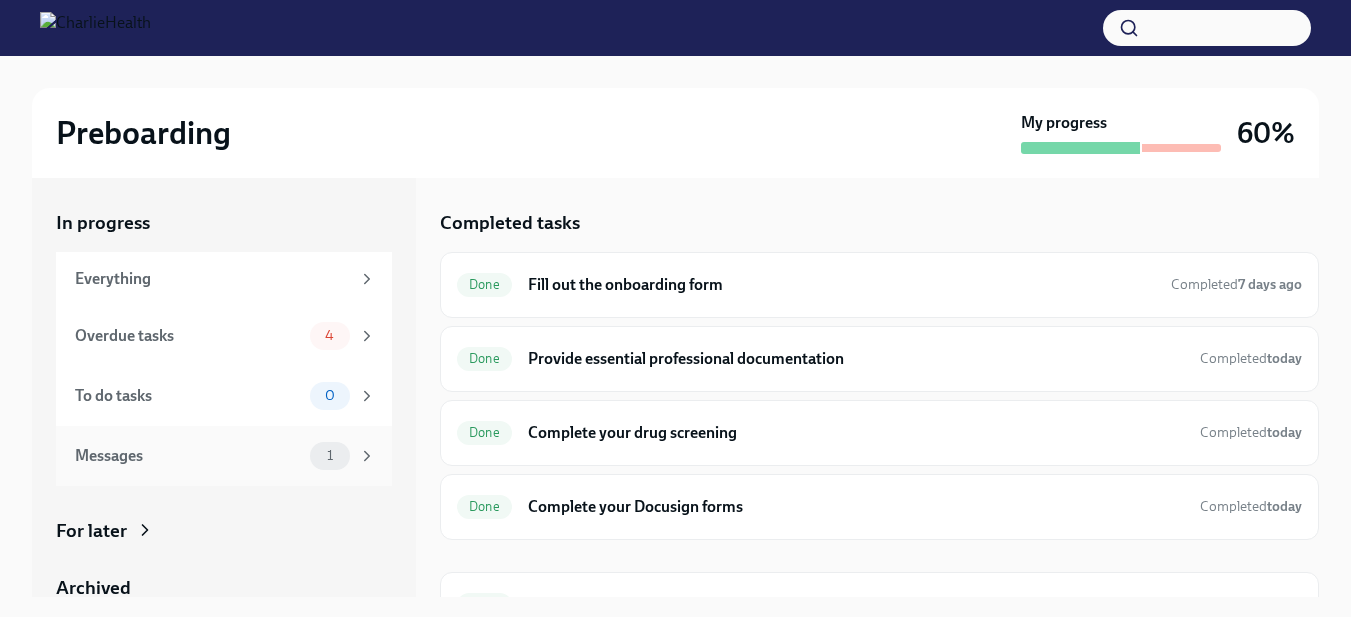 click on "Overdue tasks" at bounding box center (188, 336) 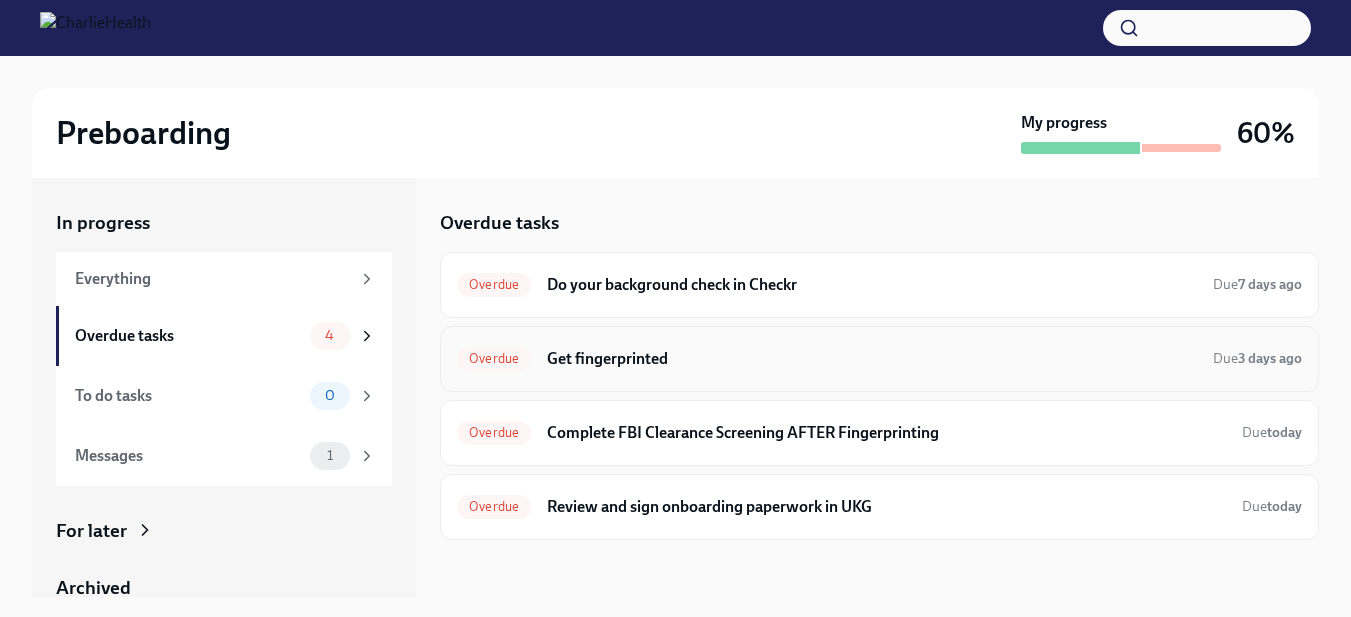 click on "Overdue Get fingerprinted Due  3 days ago" at bounding box center [879, 359] 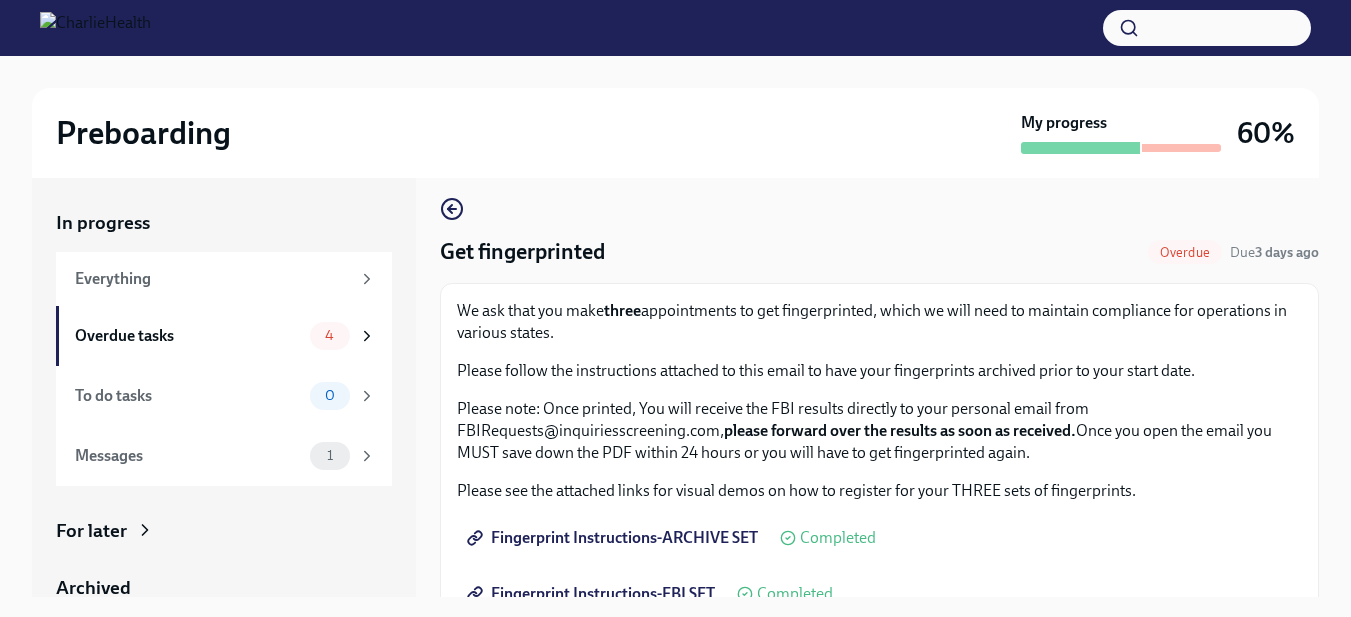 scroll, scrollTop: 0, scrollLeft: 0, axis: both 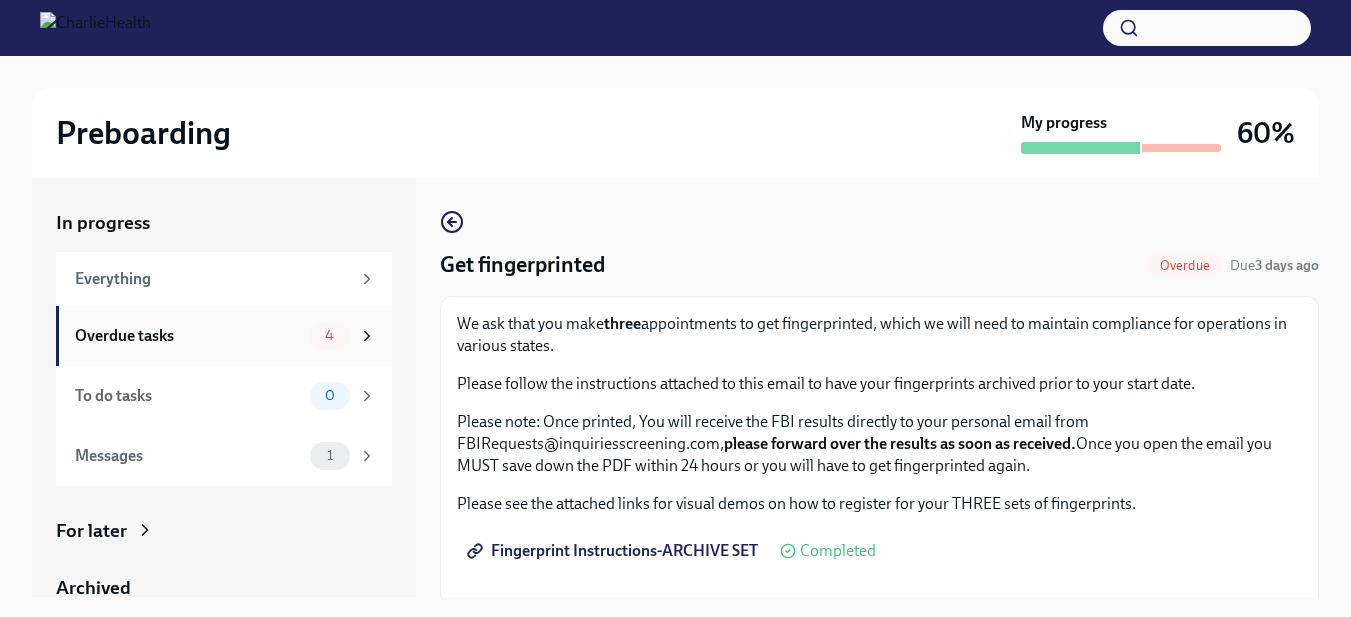 click on "4" at bounding box center [329, 335] 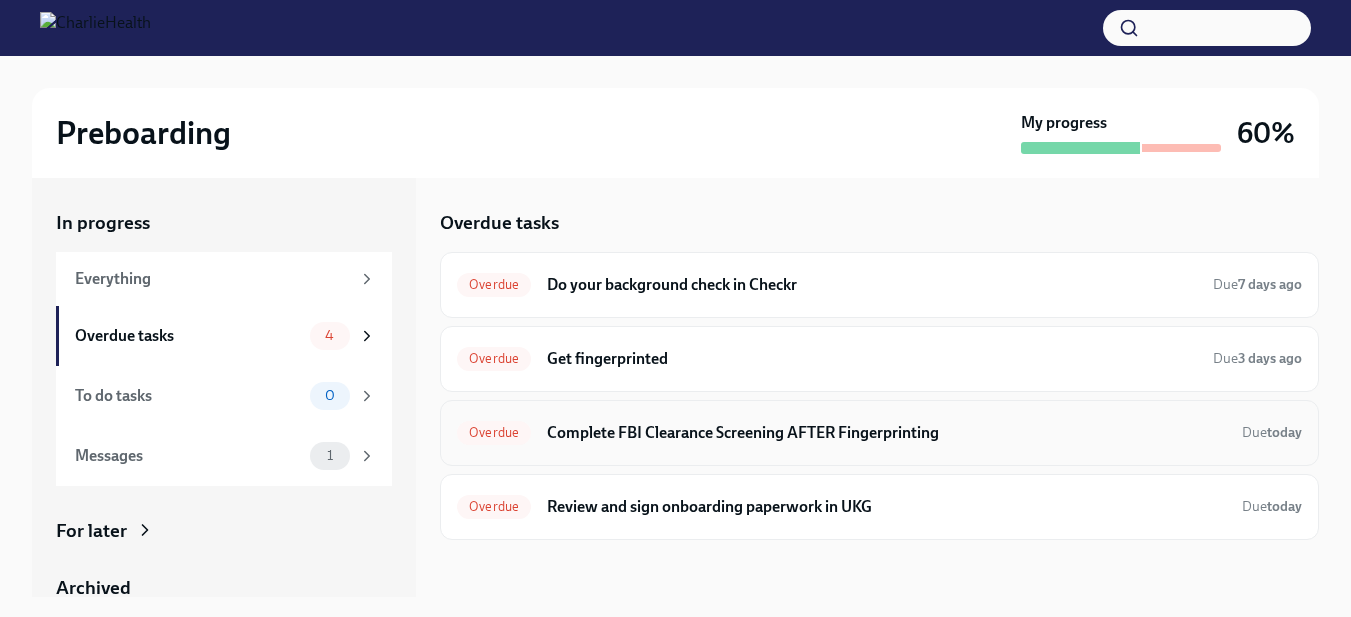 click on "Complete FBI Clearance Screening AFTER Fingerprinting" at bounding box center (886, 433) 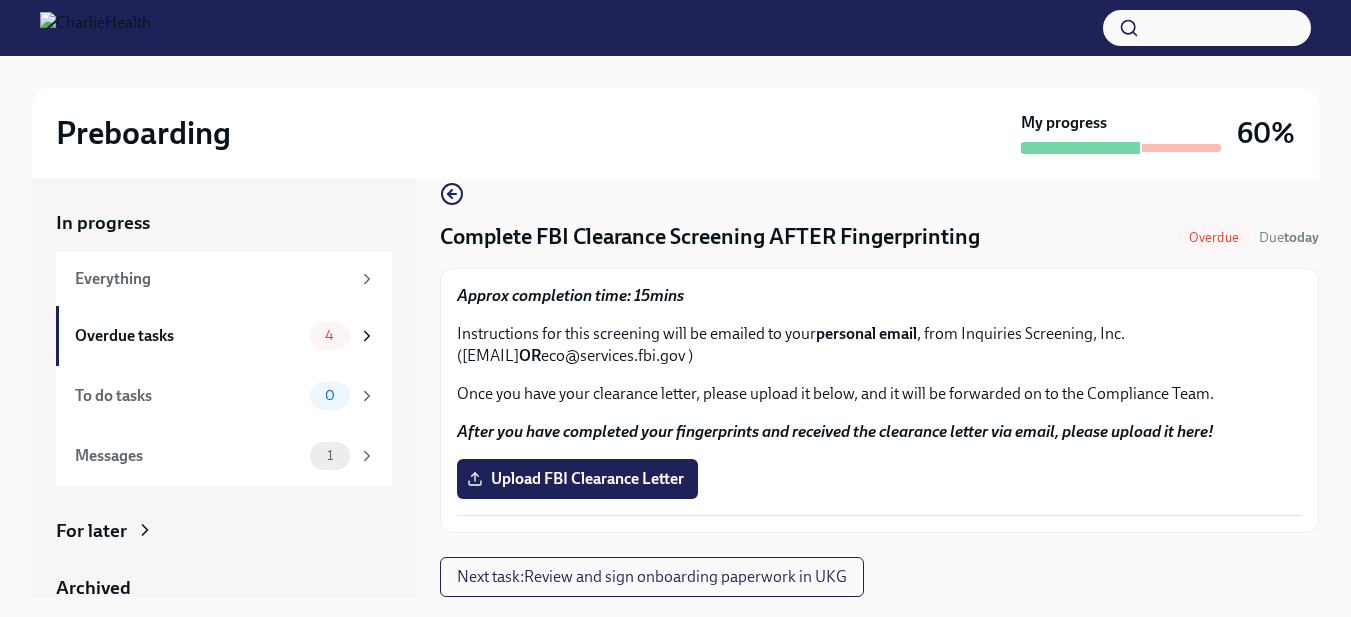 scroll, scrollTop: 0, scrollLeft: 0, axis: both 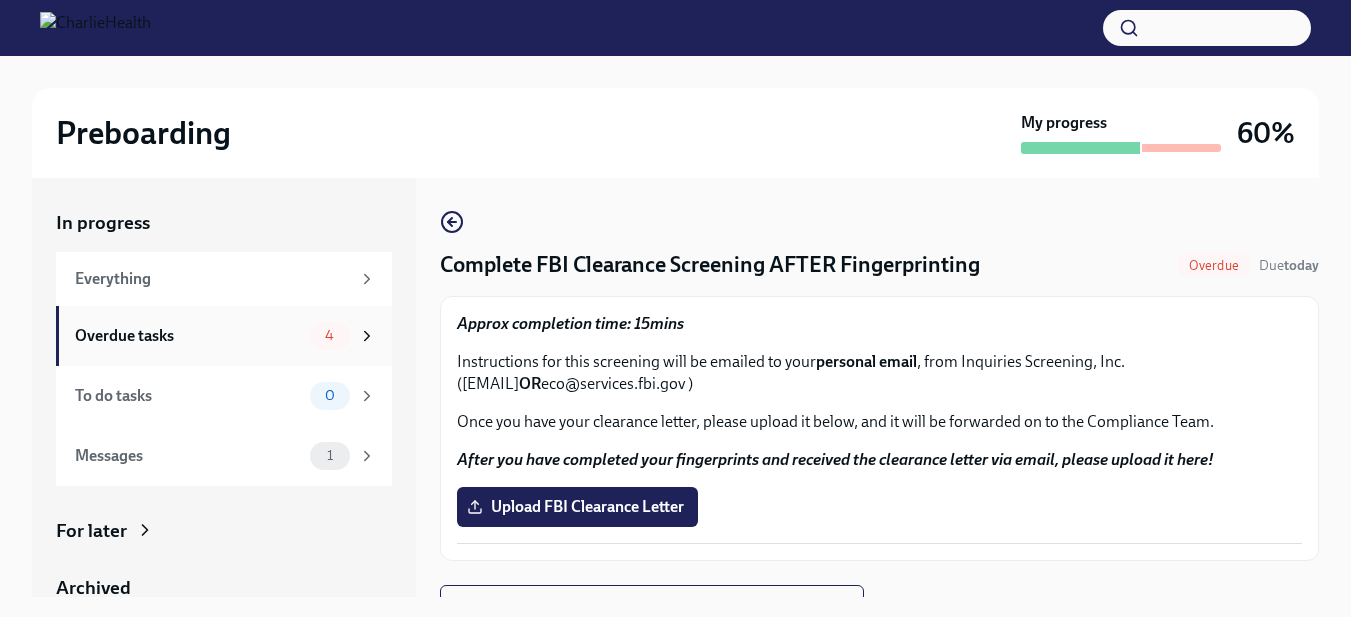 click on "Overdue tasks 4" at bounding box center (225, 336) 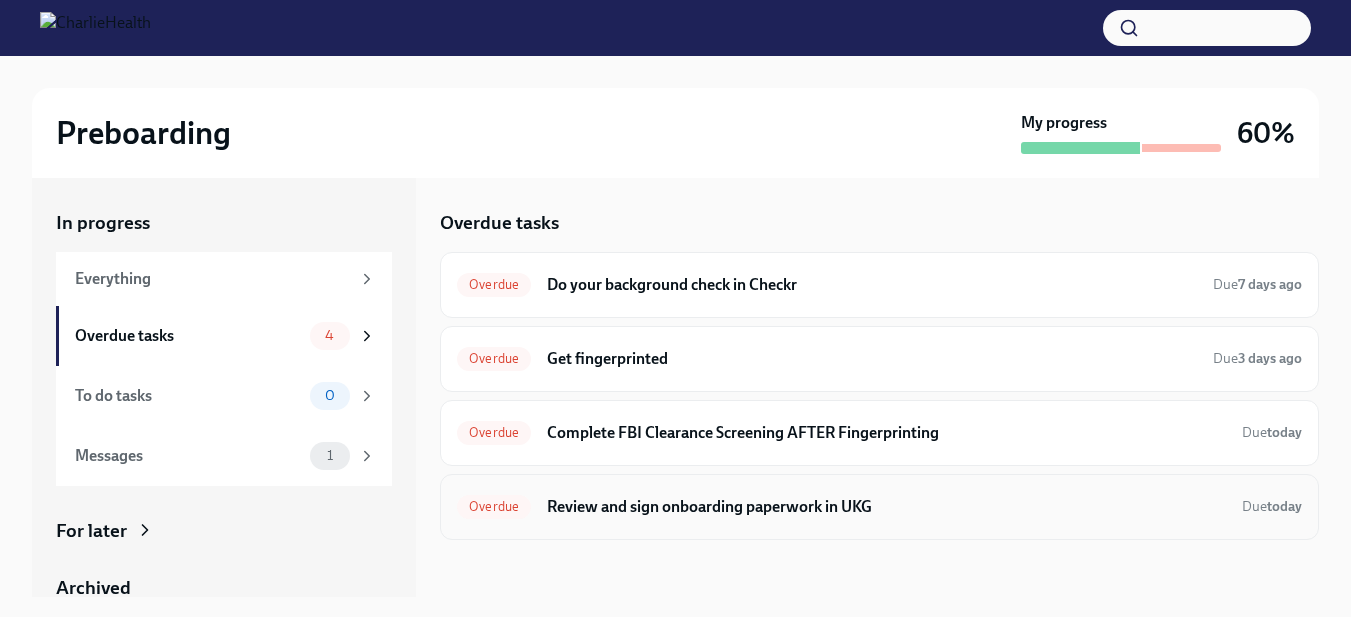 click on "Review and sign onboarding paperwork in UKG" at bounding box center (886, 507) 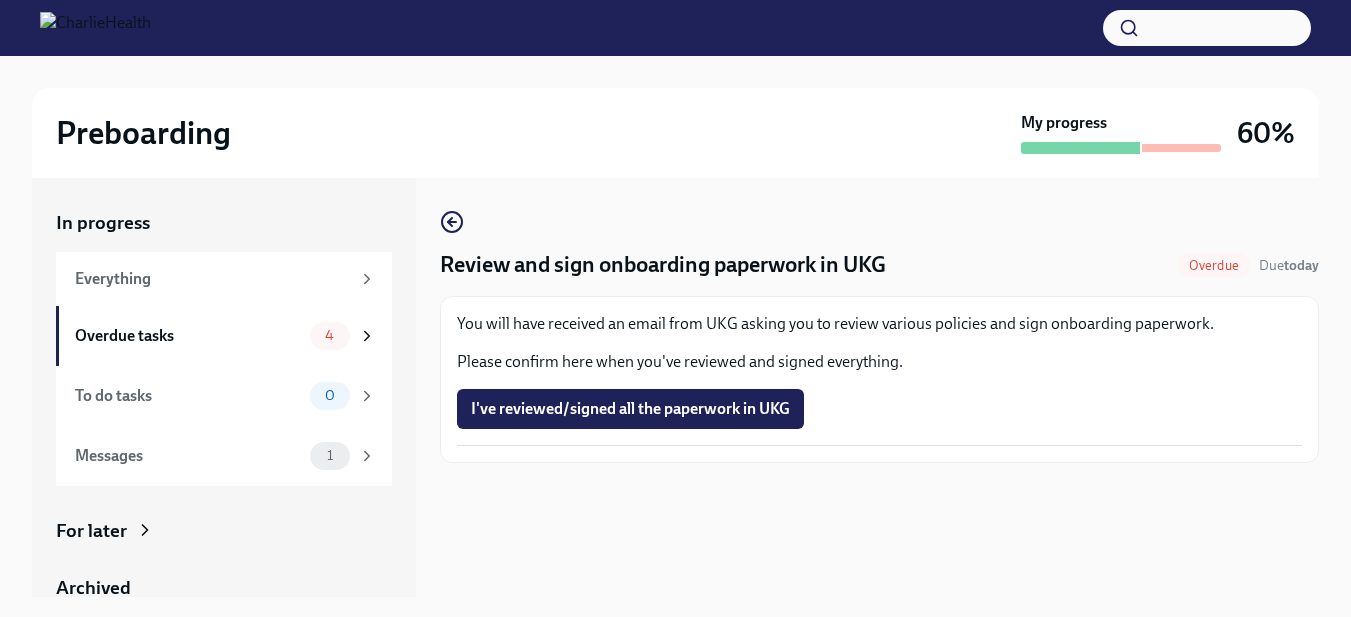 scroll, scrollTop: 36, scrollLeft: 0, axis: vertical 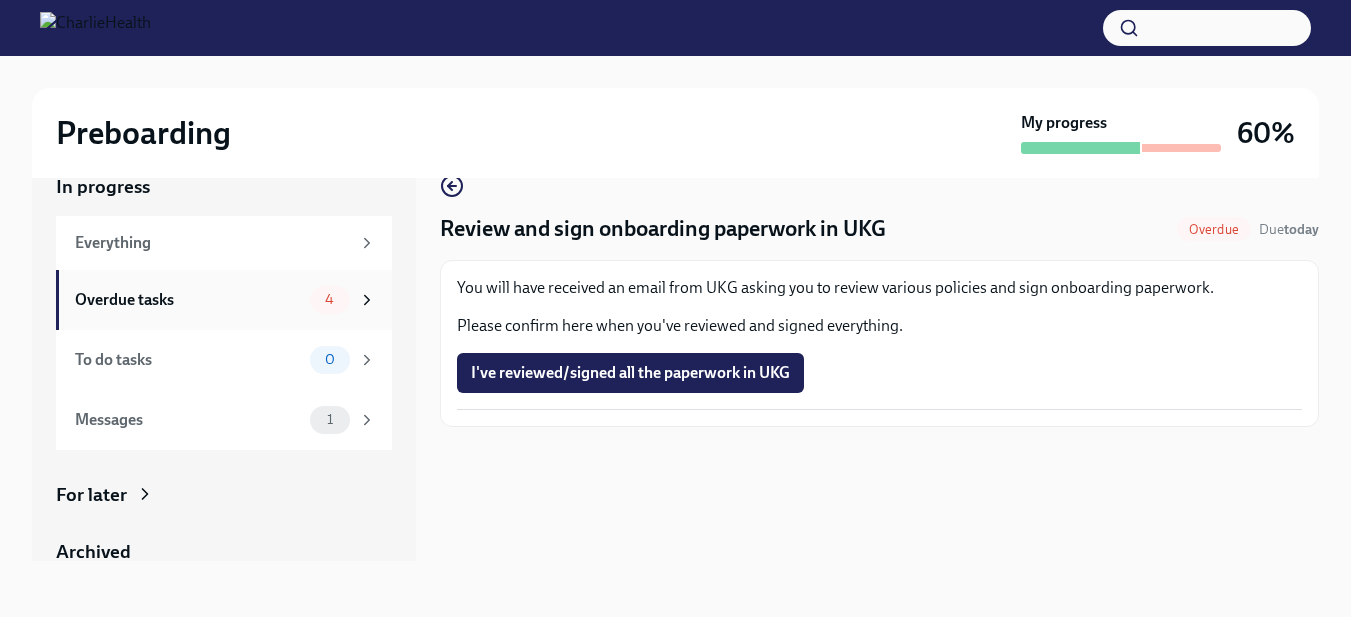 click on "Overdue tasks" at bounding box center (188, 300) 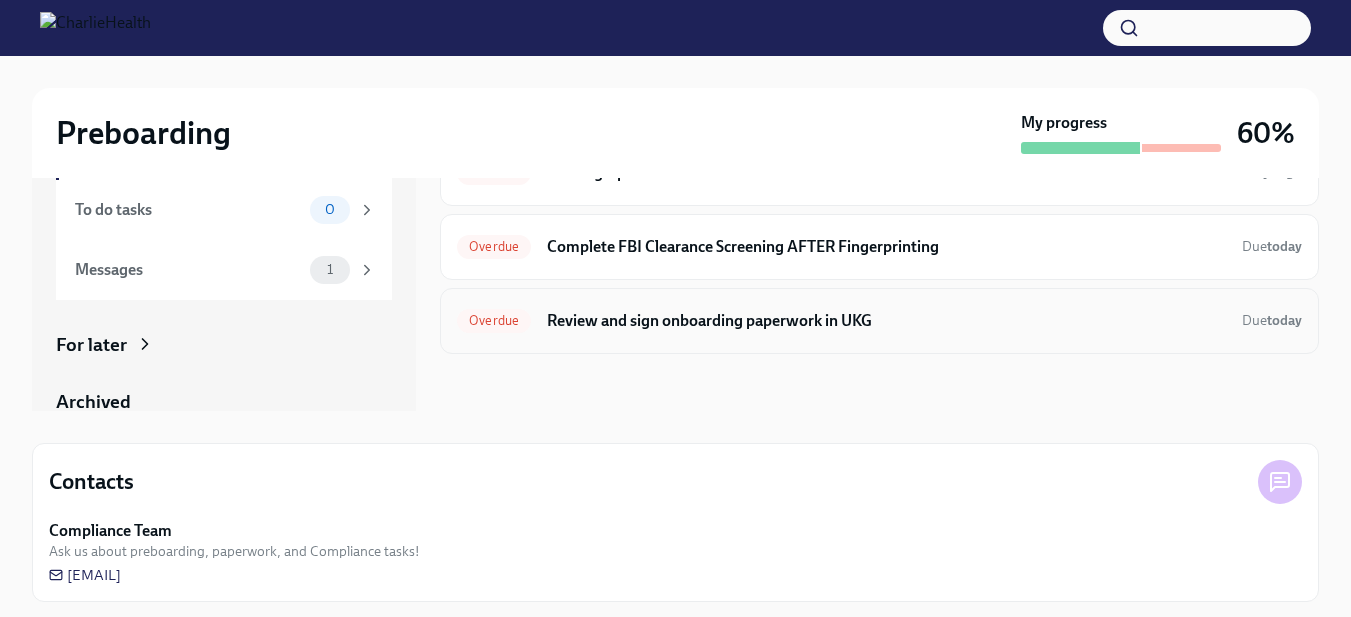 scroll, scrollTop: 180, scrollLeft: 0, axis: vertical 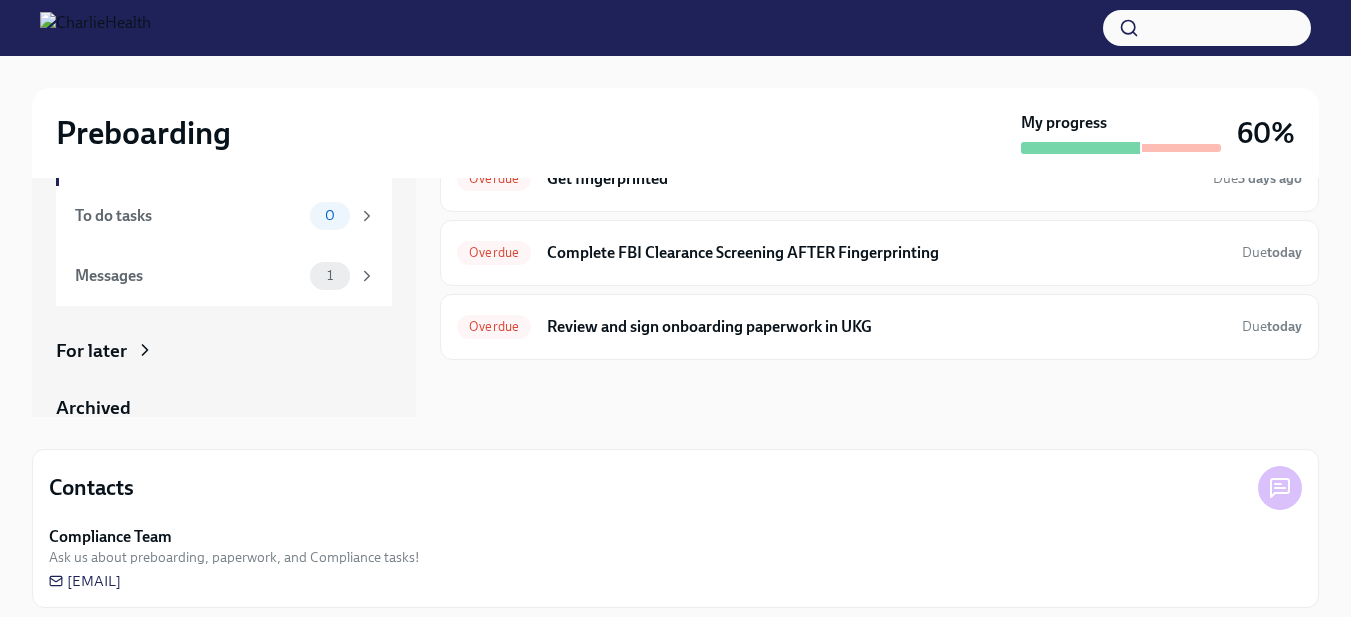 click on "For later" at bounding box center [224, 351] 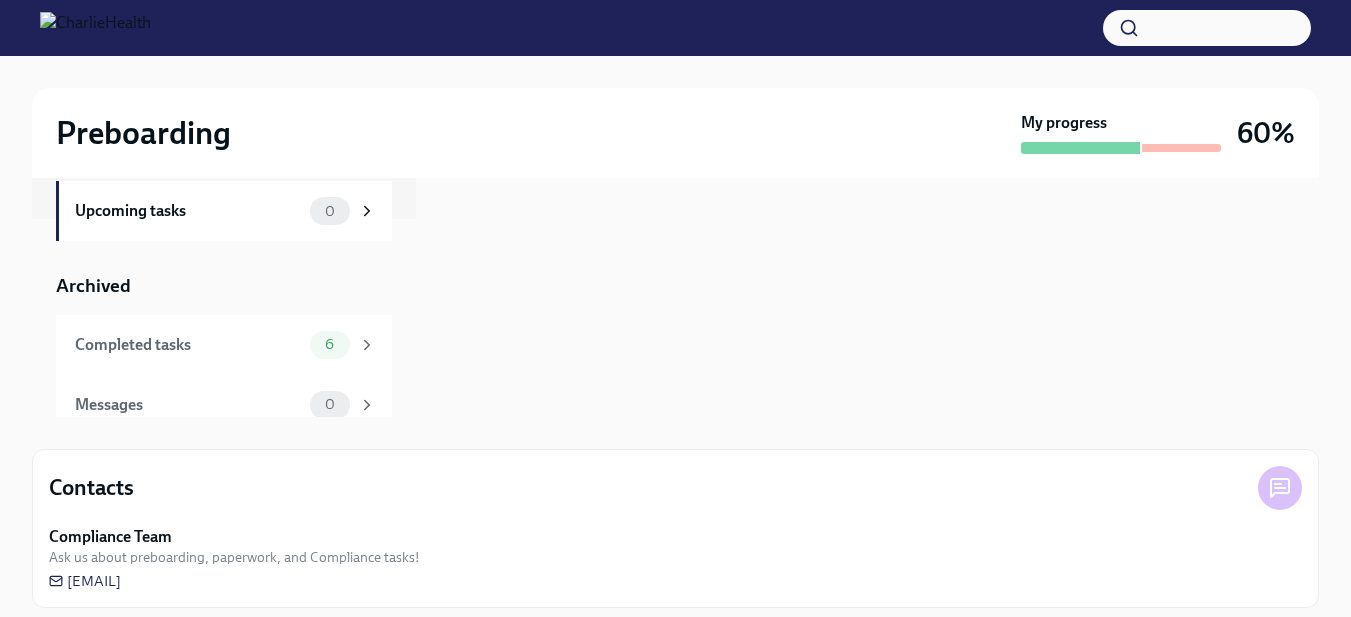 scroll, scrollTop: 216, scrollLeft: 0, axis: vertical 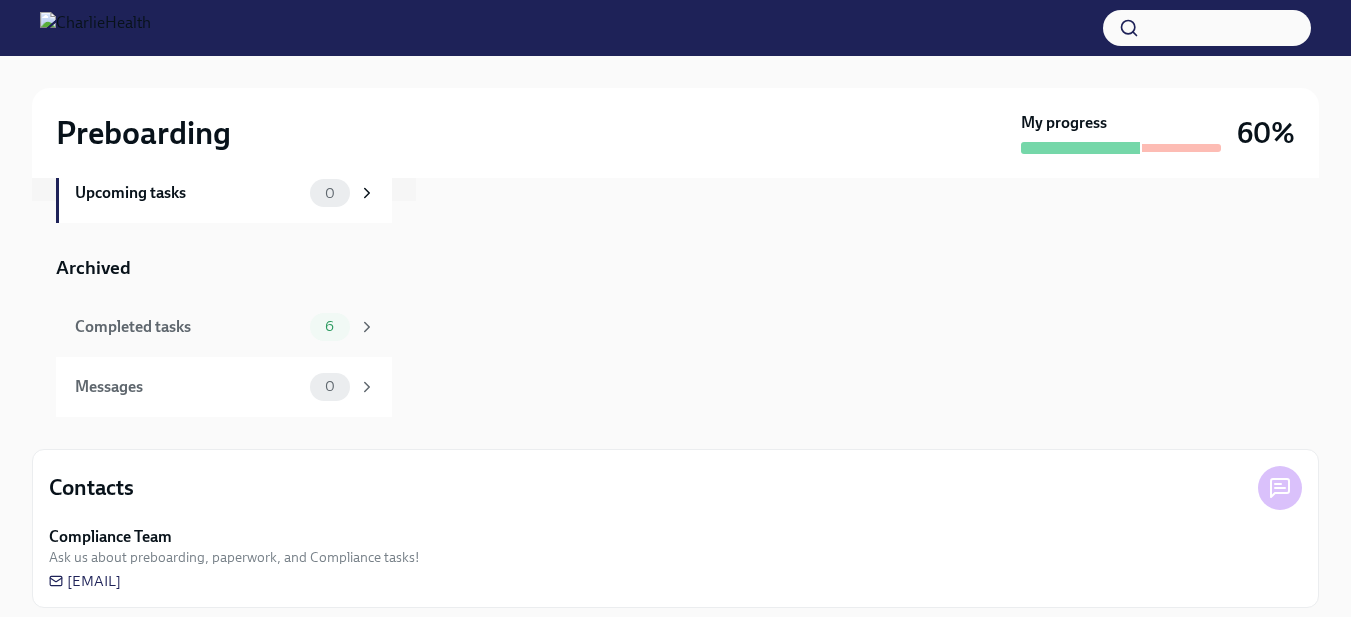 click on "Completed tasks" at bounding box center [188, 327] 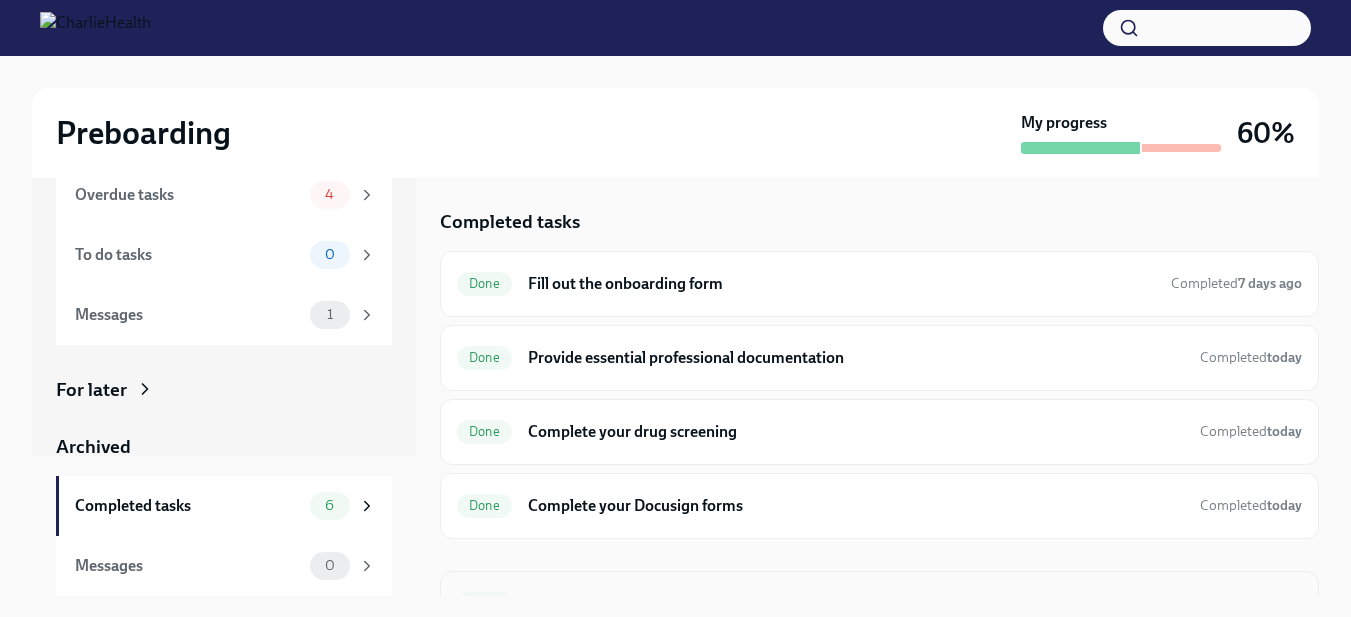 scroll, scrollTop: 0, scrollLeft: 0, axis: both 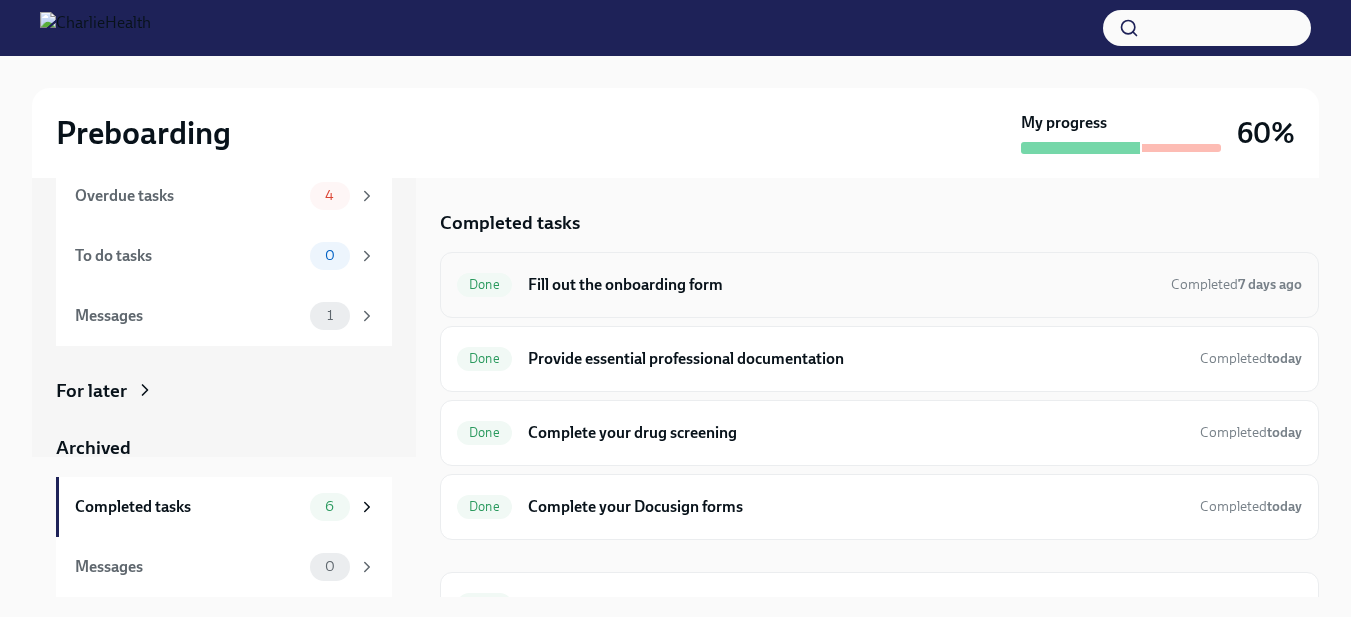 click on "Fill out the onboarding form" at bounding box center [841, 285] 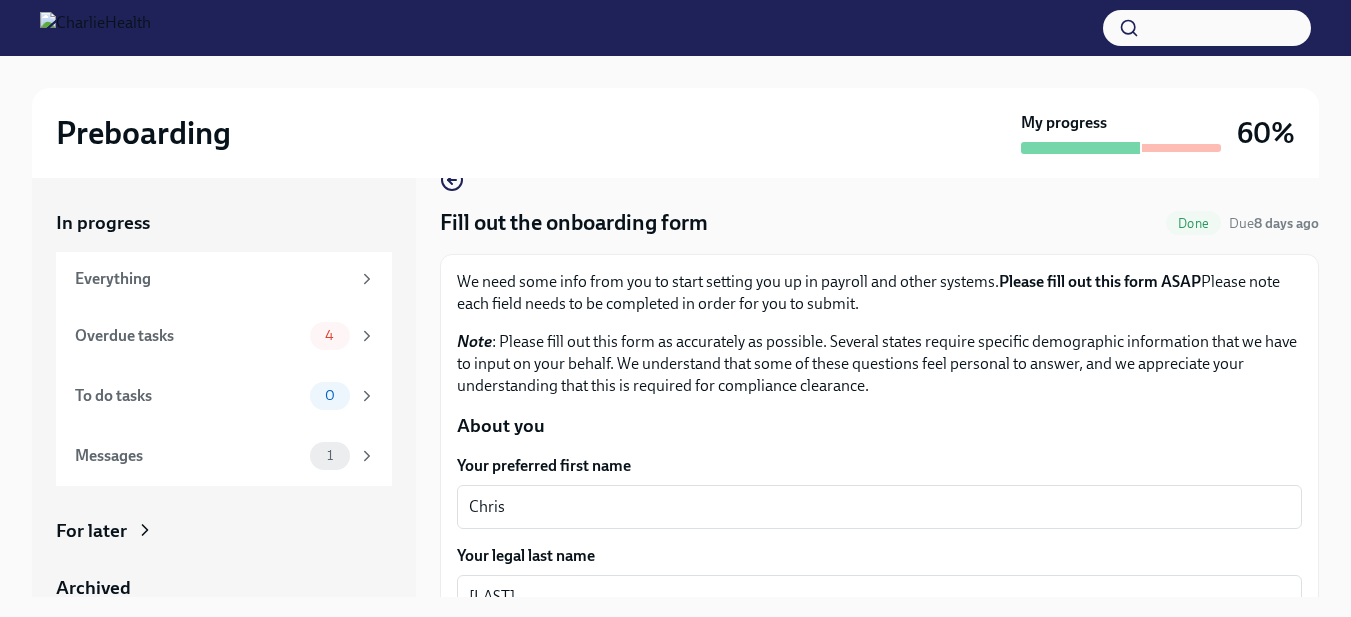 scroll, scrollTop: 0, scrollLeft: 0, axis: both 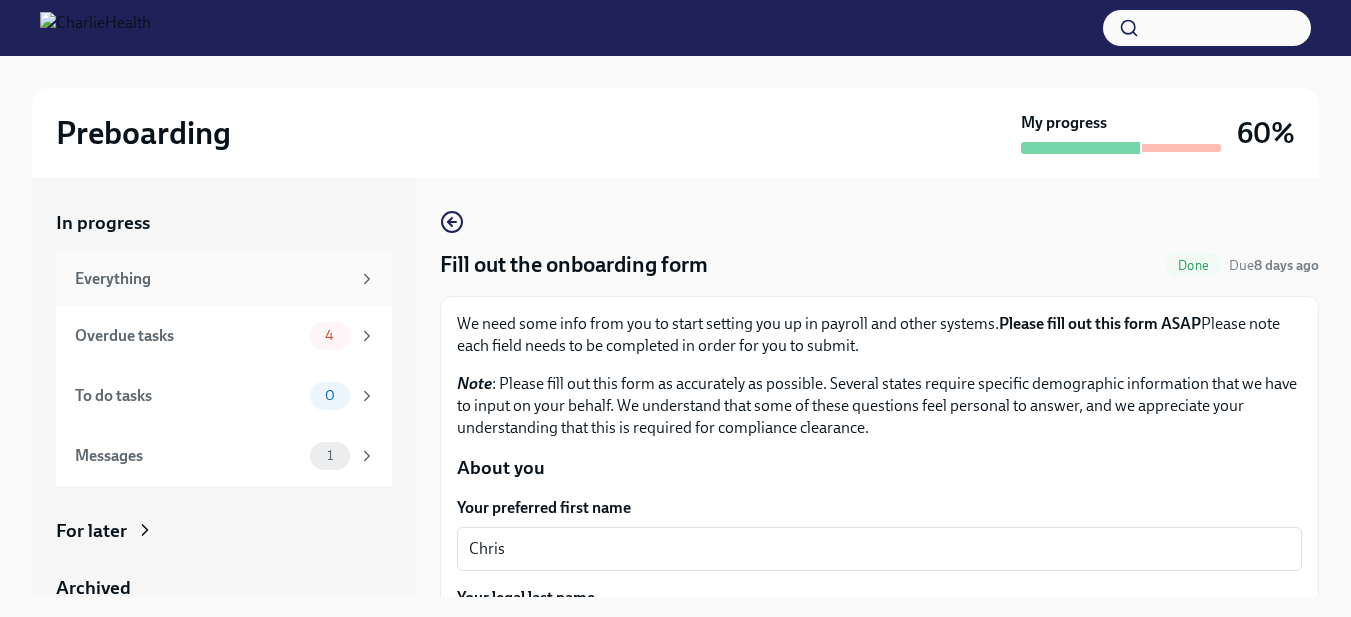click on "Everything" at bounding box center (212, 279) 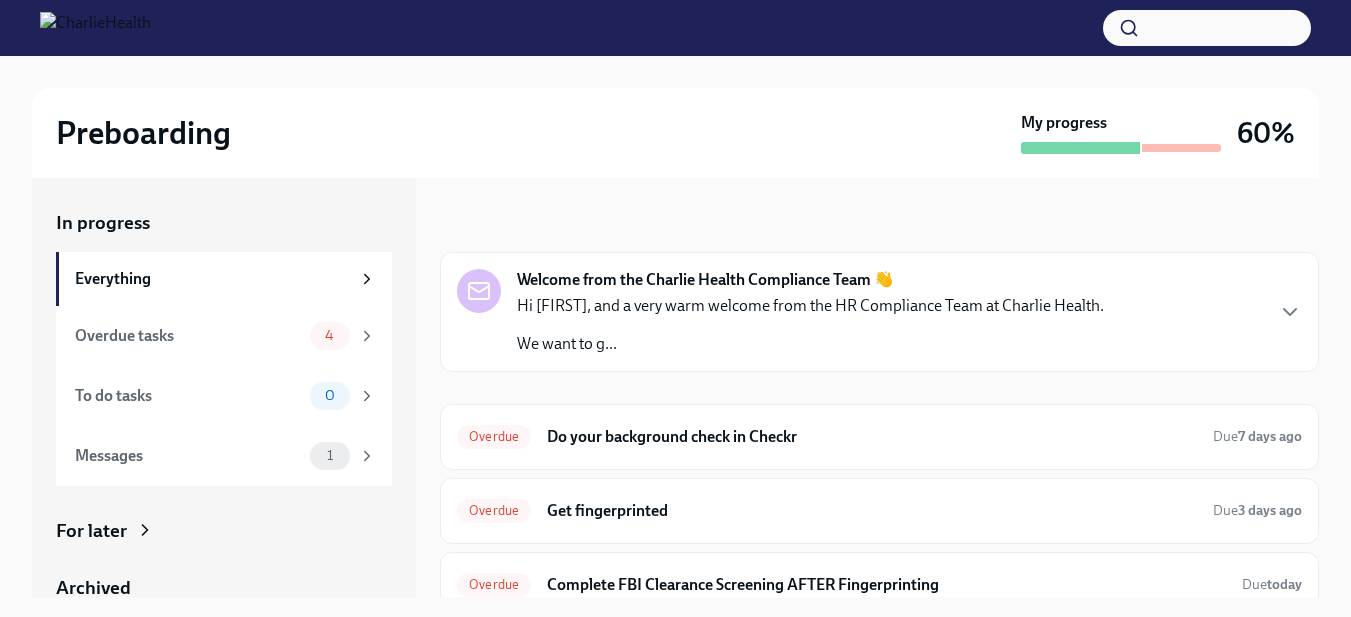scroll, scrollTop: 95, scrollLeft: 0, axis: vertical 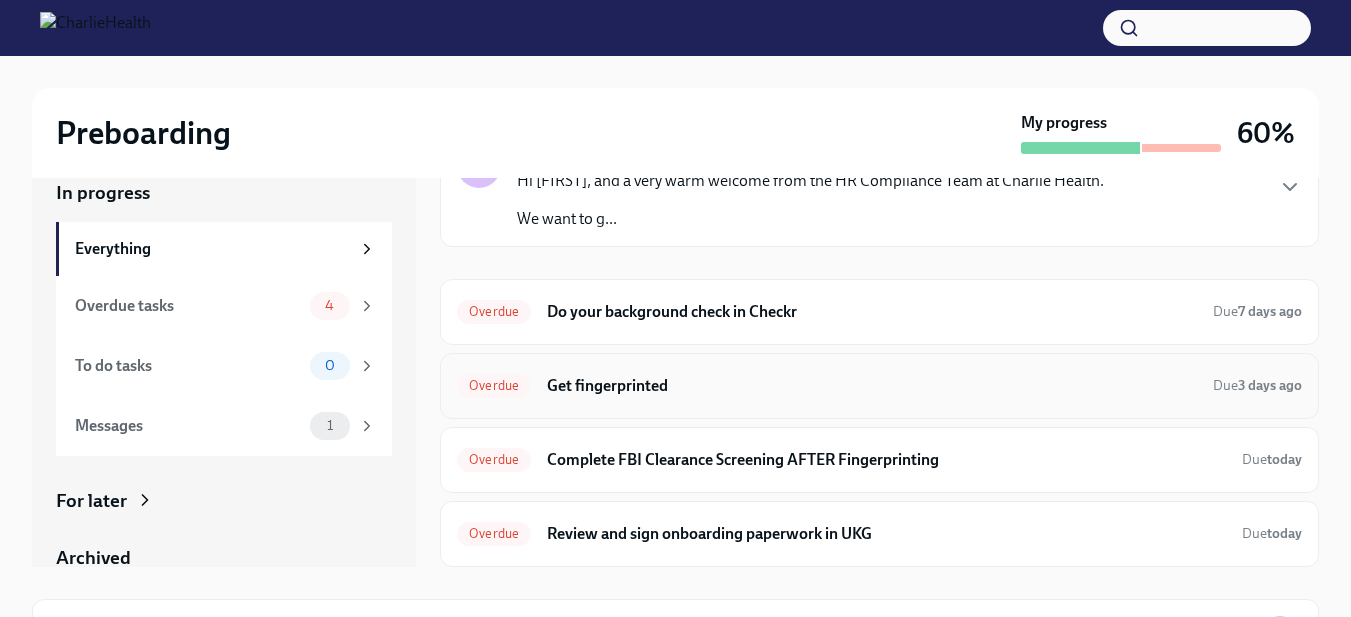 click on "Get fingerprinted" at bounding box center [872, 386] 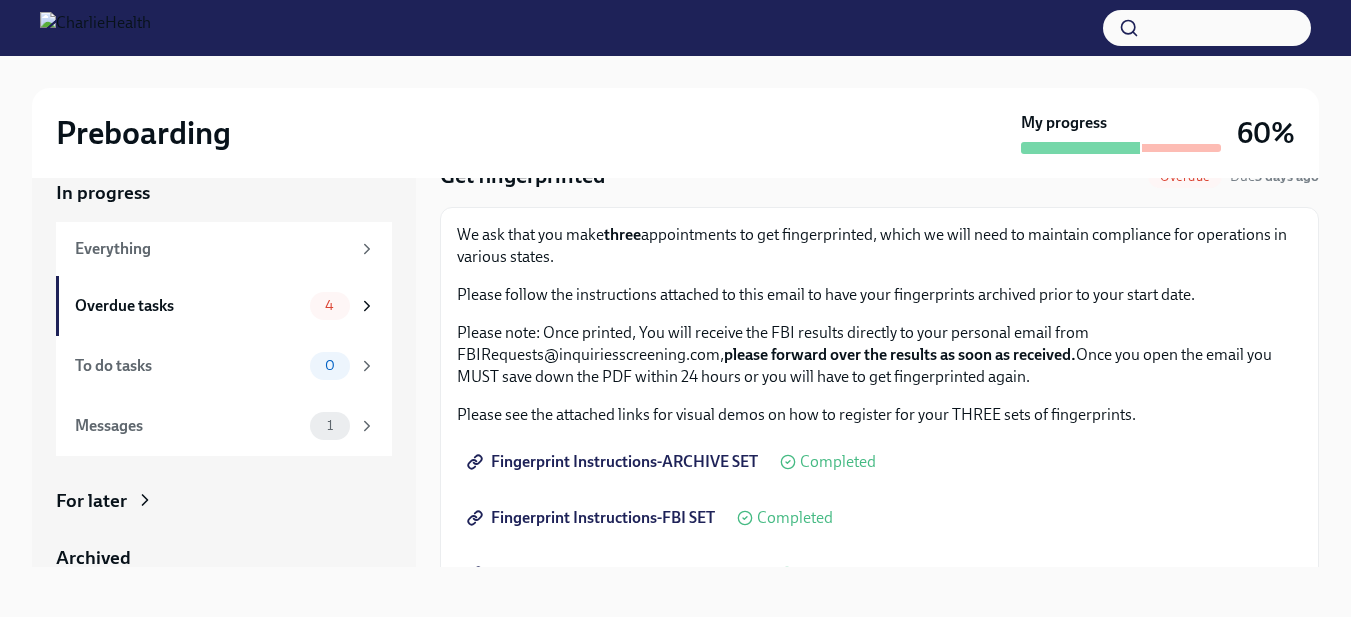 scroll, scrollTop: 0, scrollLeft: 0, axis: both 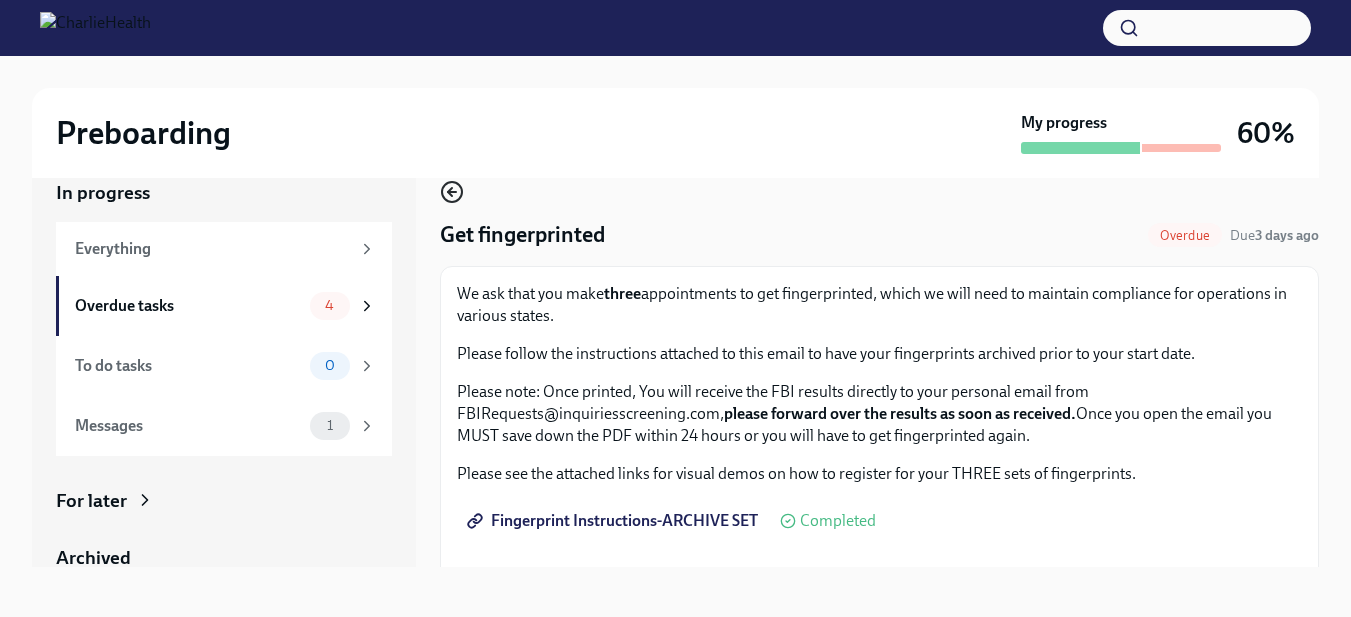 click 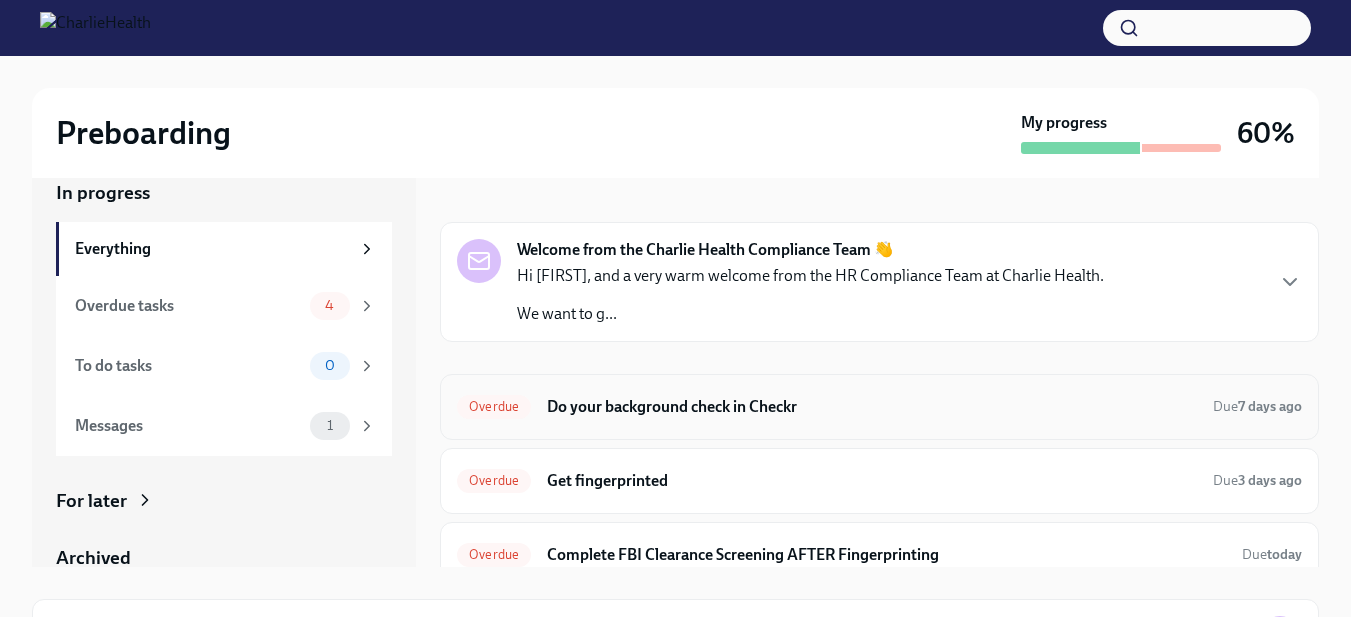 click on "Do your background check in Checkr" at bounding box center [872, 407] 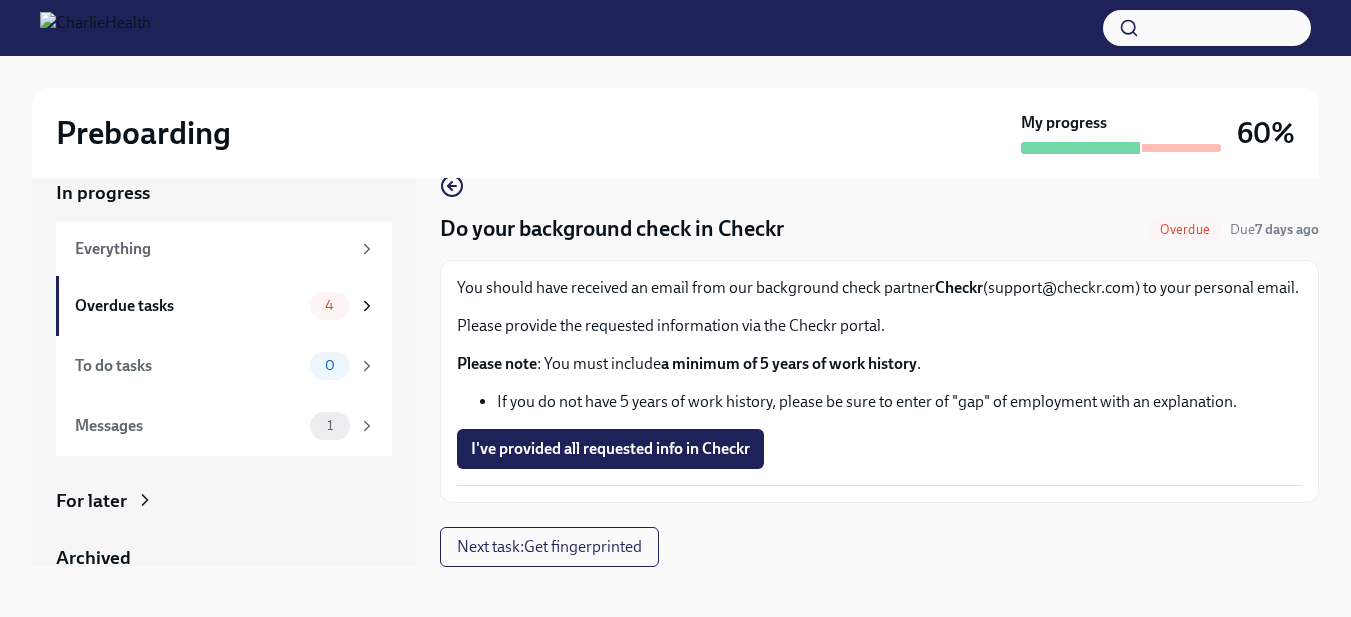 scroll, scrollTop: 22, scrollLeft: 0, axis: vertical 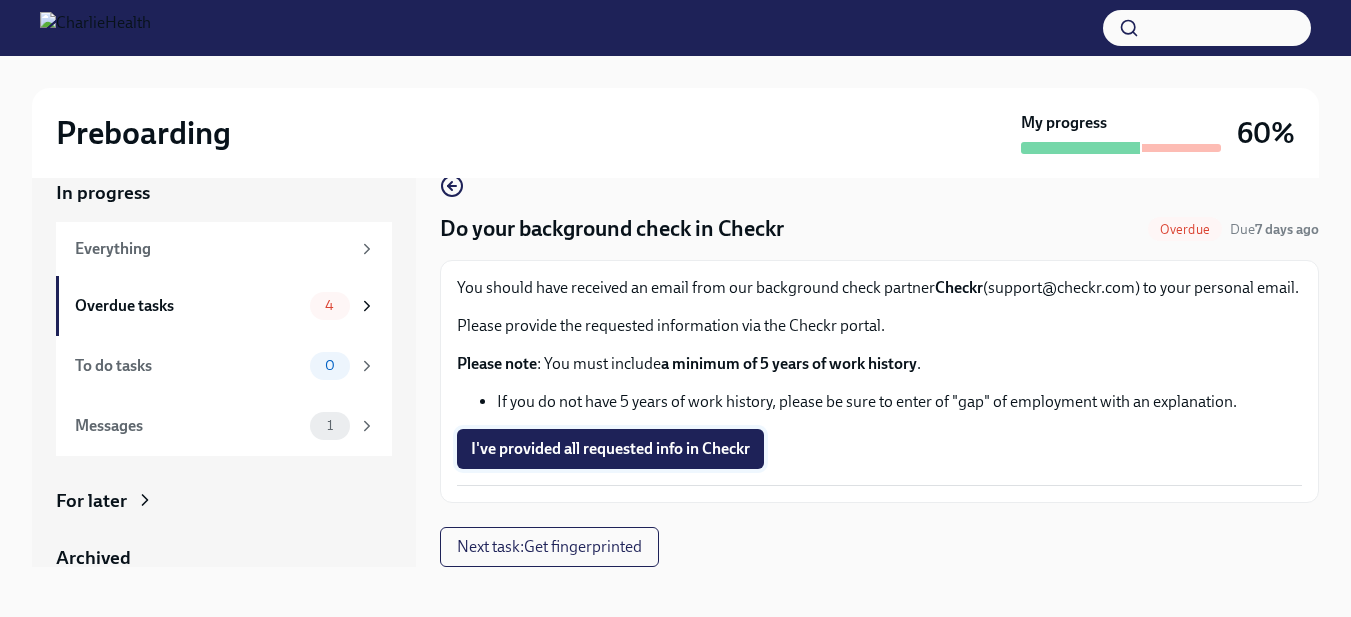 click on "I've provided all requested info in Checkr" at bounding box center [610, 449] 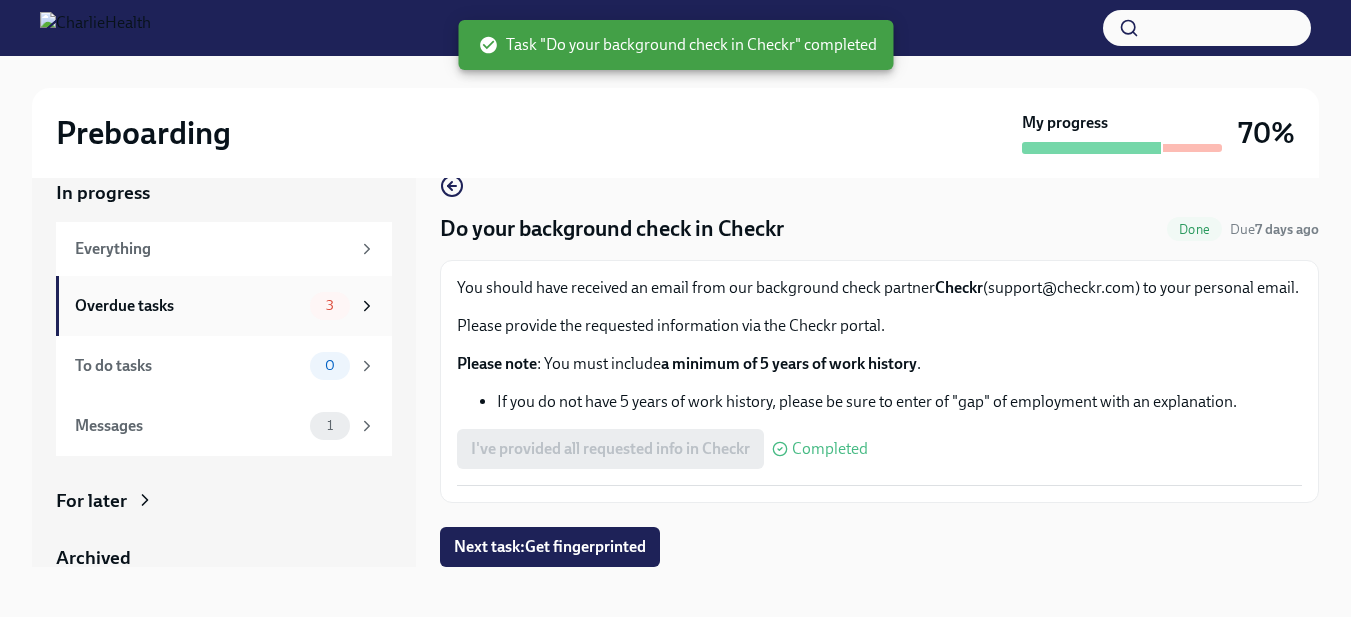 click on "Overdue tasks" at bounding box center [188, 306] 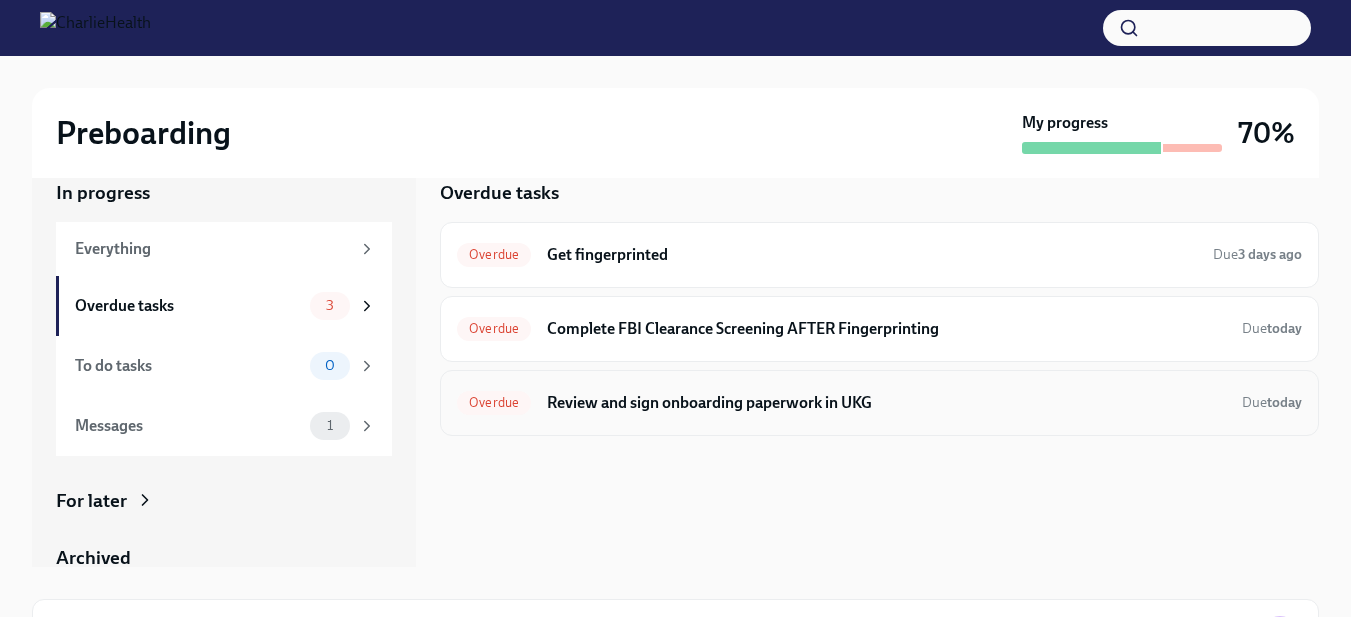 click on "Review and sign onboarding paperwork in UKG" at bounding box center [886, 403] 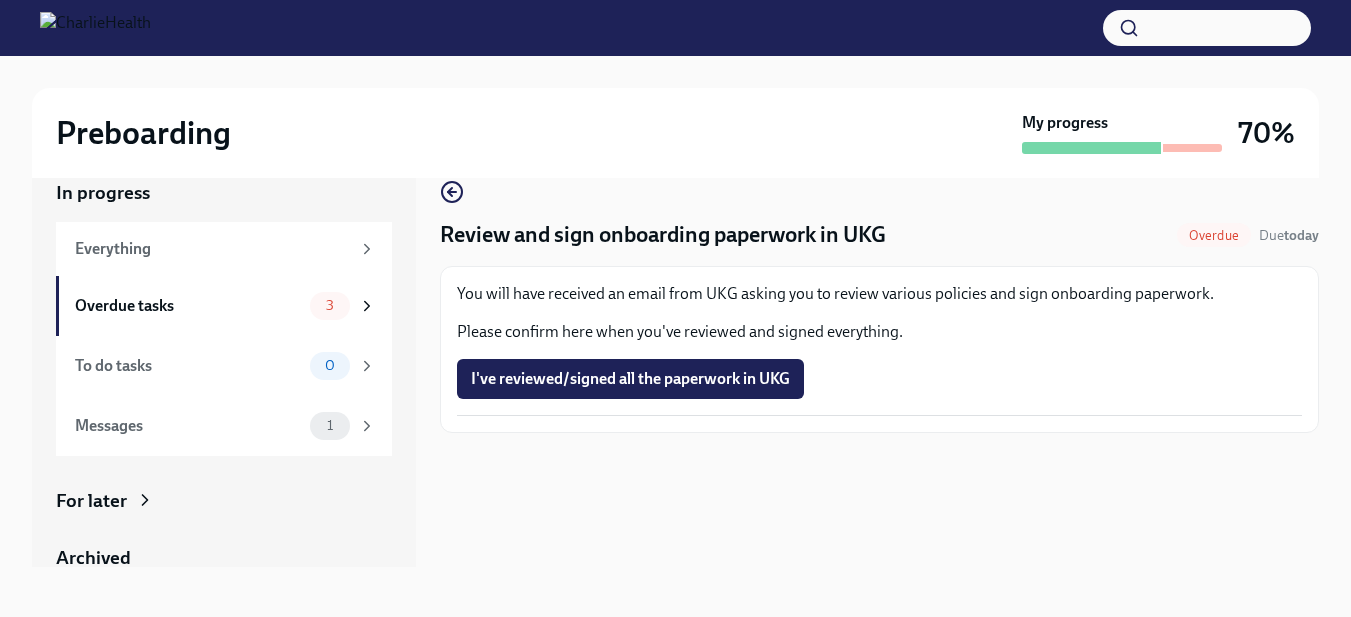 scroll, scrollTop: 36, scrollLeft: 0, axis: vertical 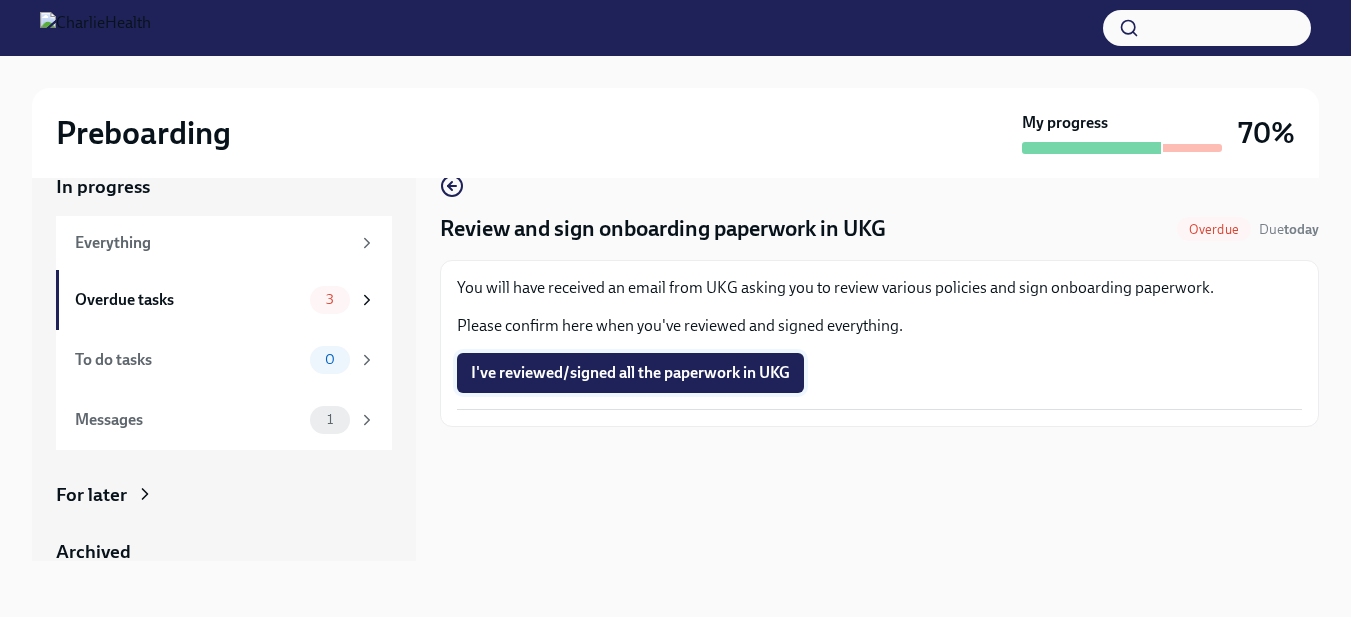 click on "I've reviewed/signed all the paperwork in UKG" at bounding box center [630, 373] 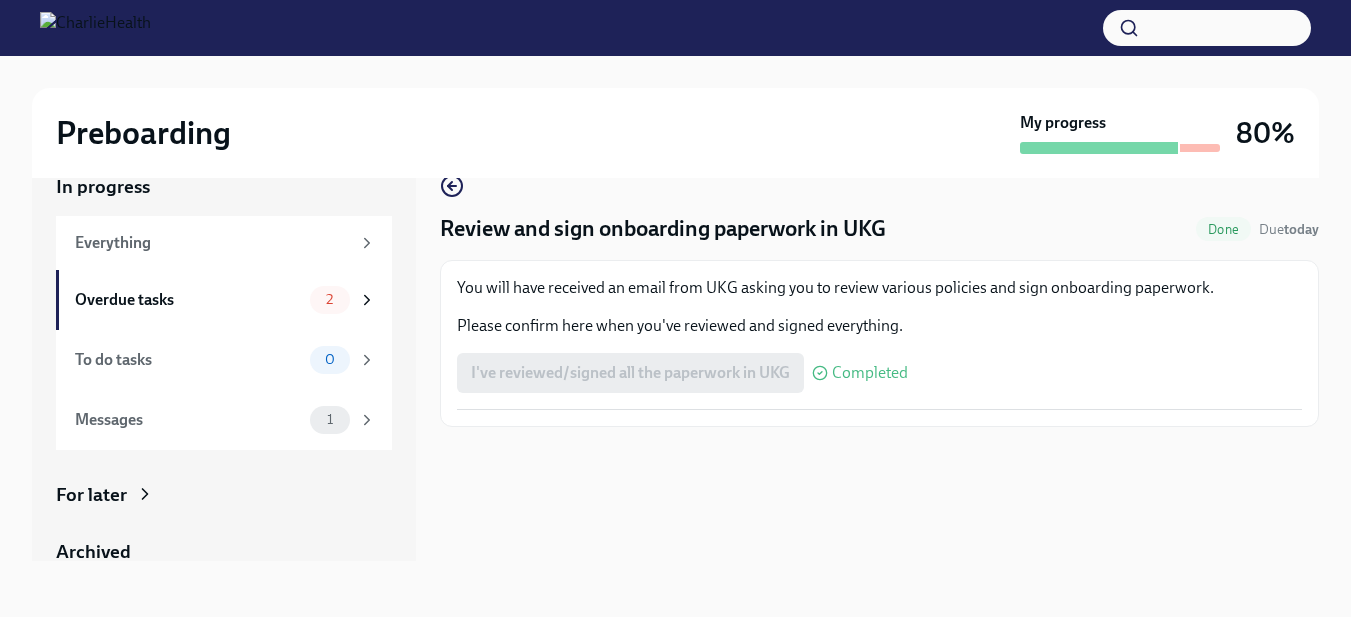 scroll, scrollTop: 0, scrollLeft: 0, axis: both 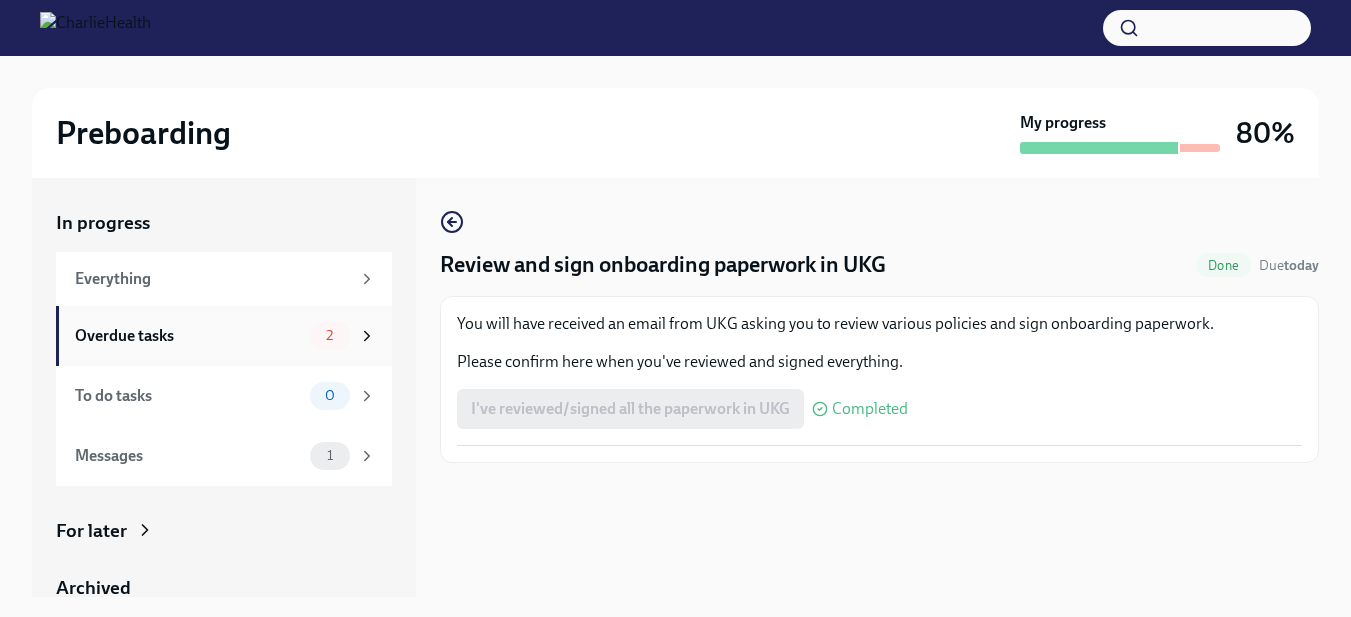 click on "Overdue tasks 2" at bounding box center (224, 336) 